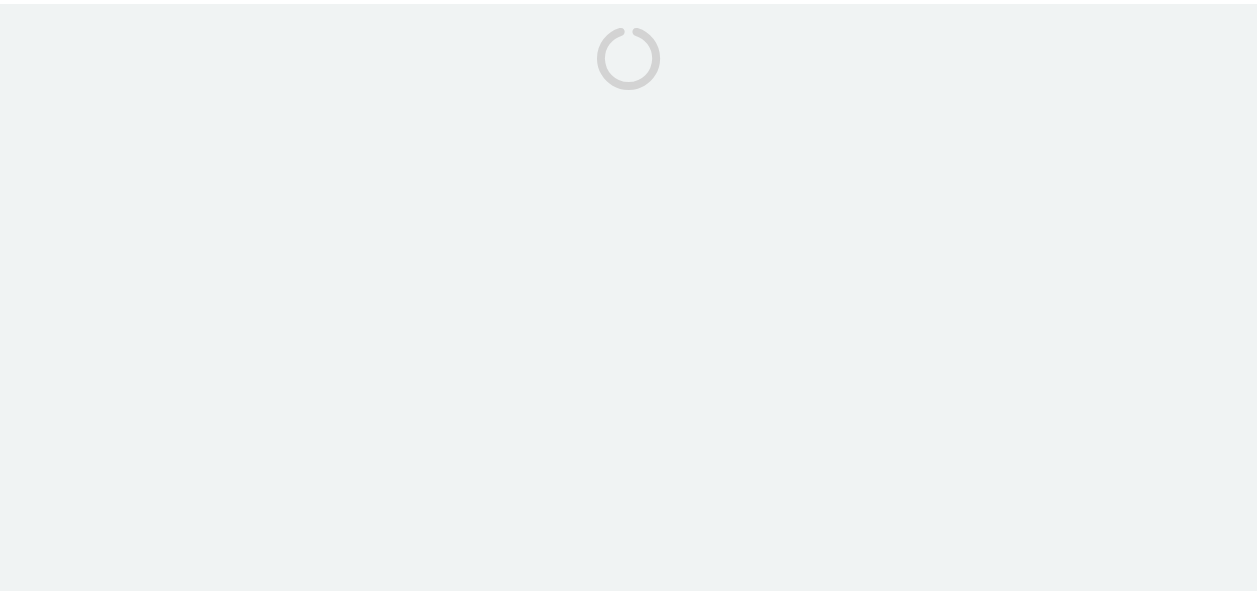 scroll, scrollTop: 0, scrollLeft: 0, axis: both 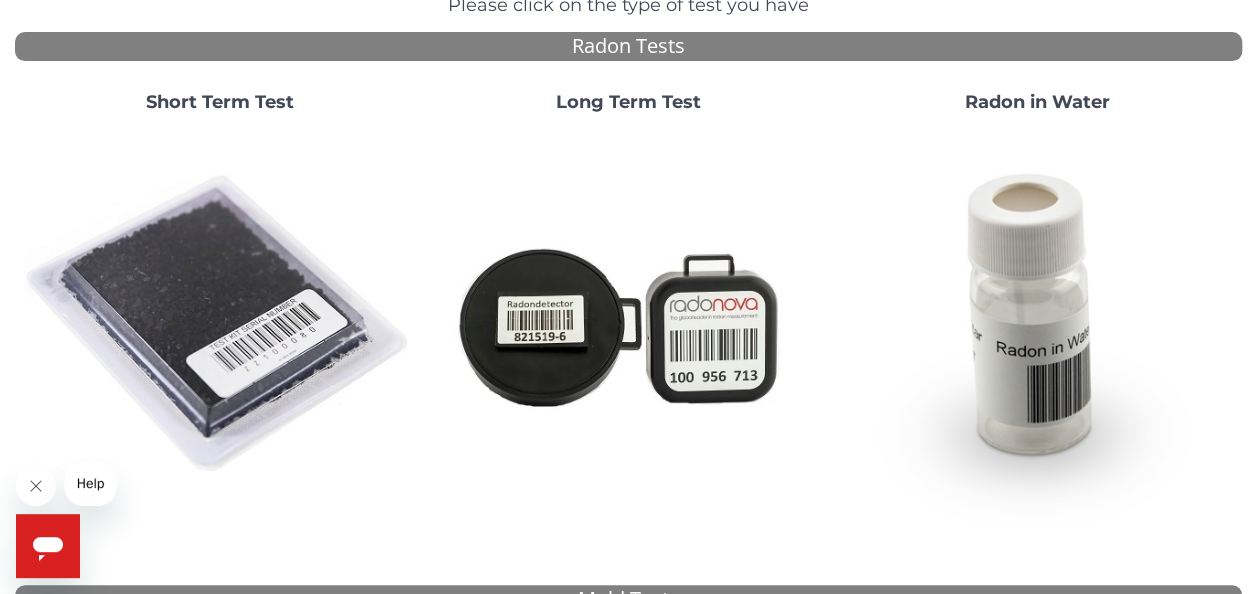 click at bounding box center [219, 324] 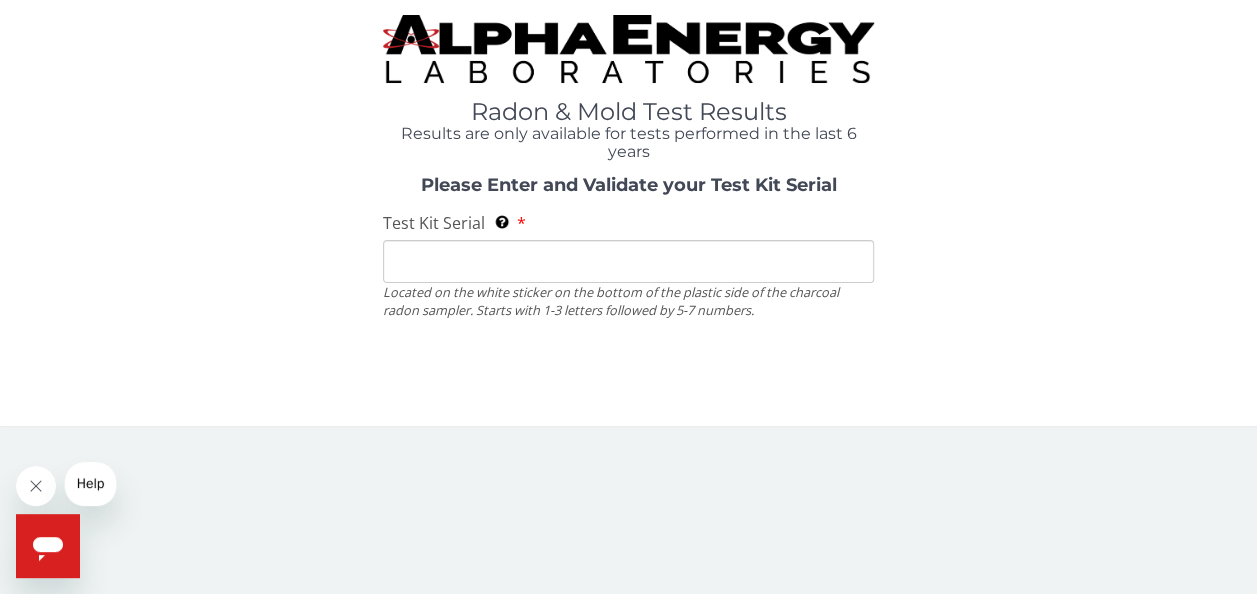 scroll, scrollTop: 0, scrollLeft: 0, axis: both 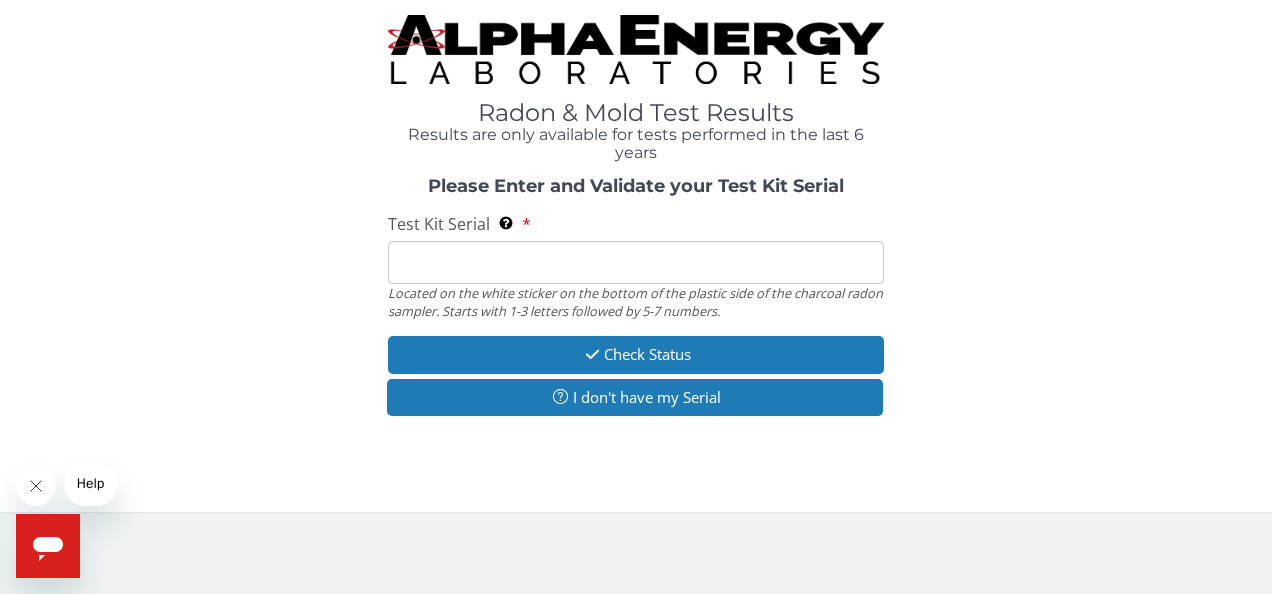 click on "Test Kit Serial     Located on the white sticker on the bottom of the plastic side of the charcoal radon sampler. Starts with 1-3 letters followed by 5-7 numbers." at bounding box center [636, 262] 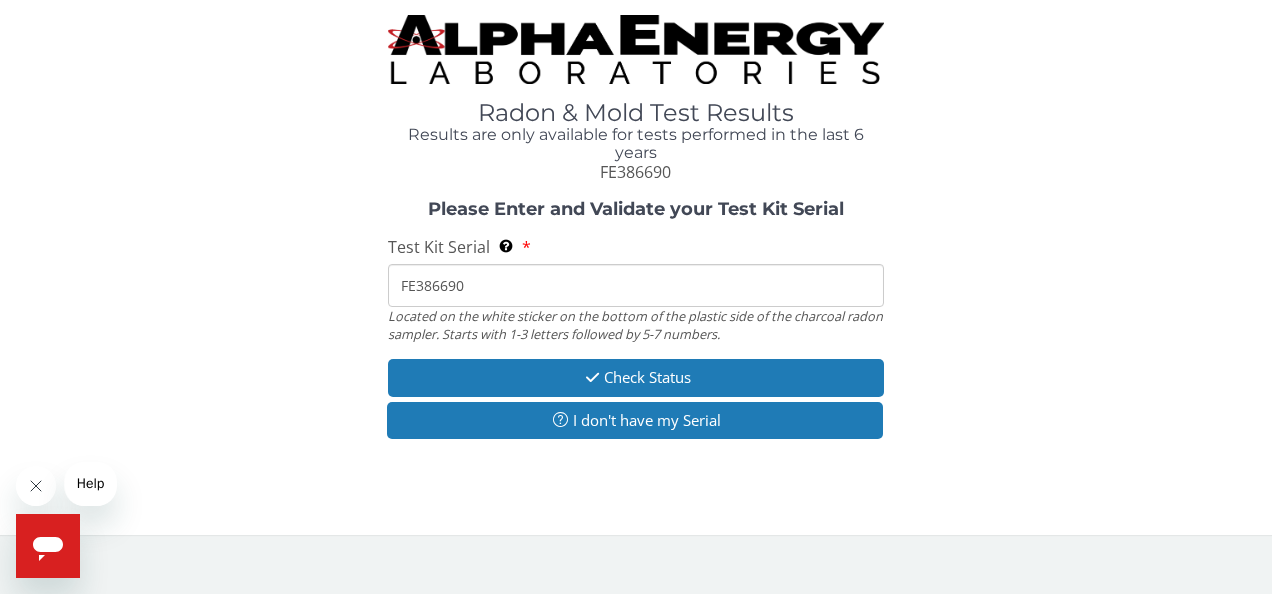 type on "FE386690" 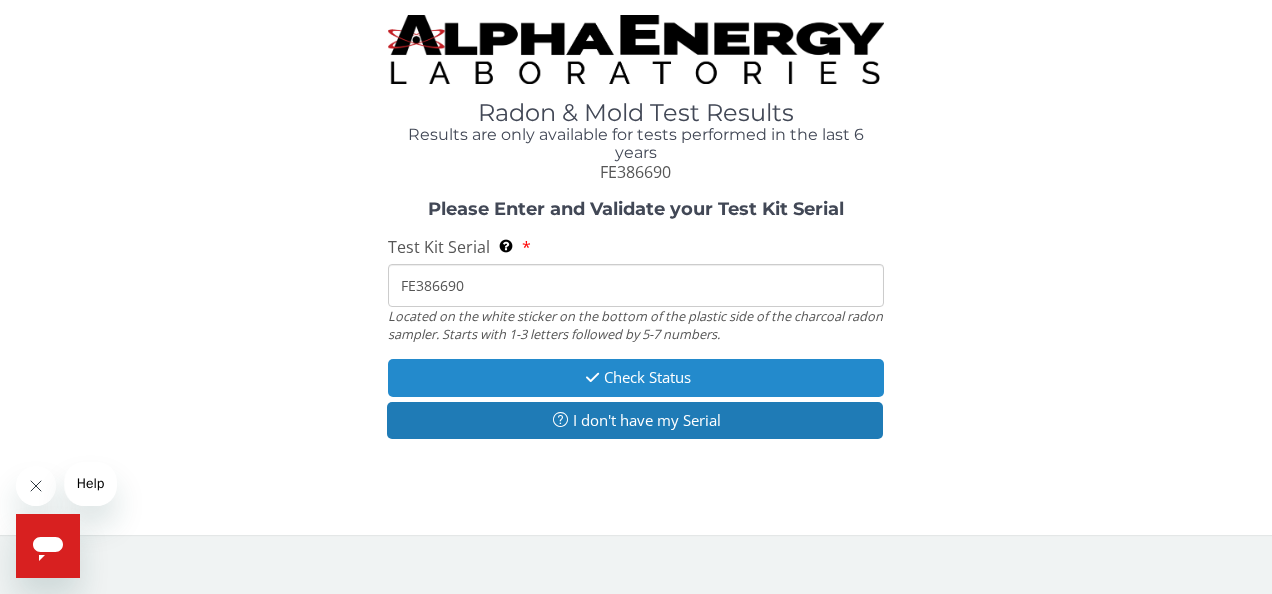 click on "Check Status" at bounding box center [636, 377] 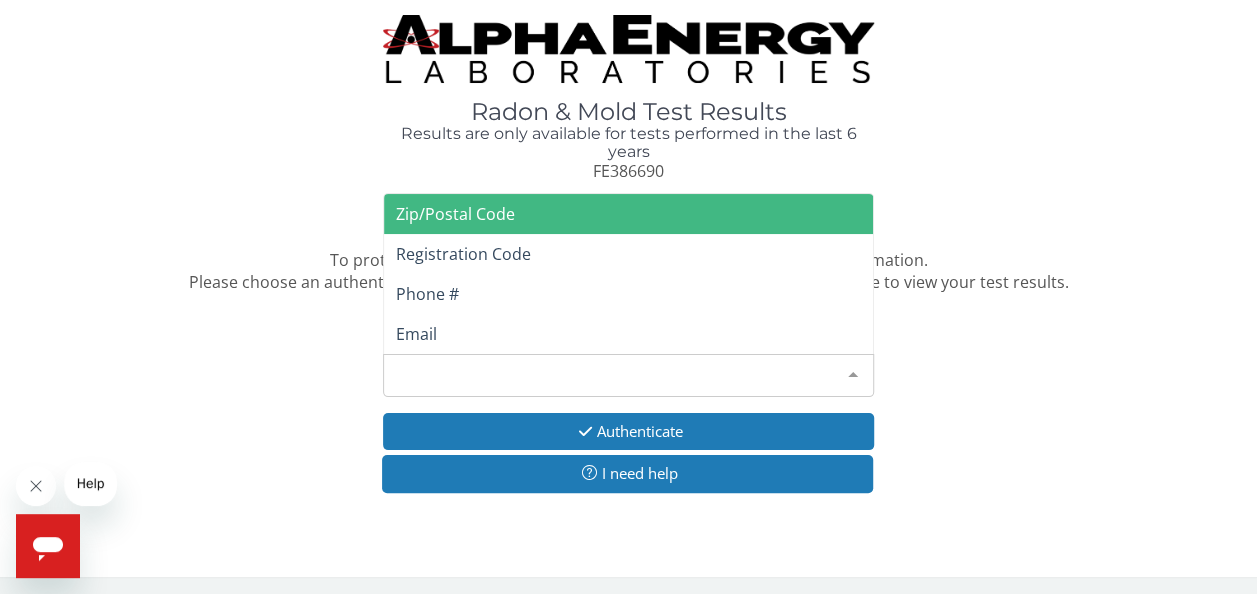 click on "Please make a selection" at bounding box center [628, 375] 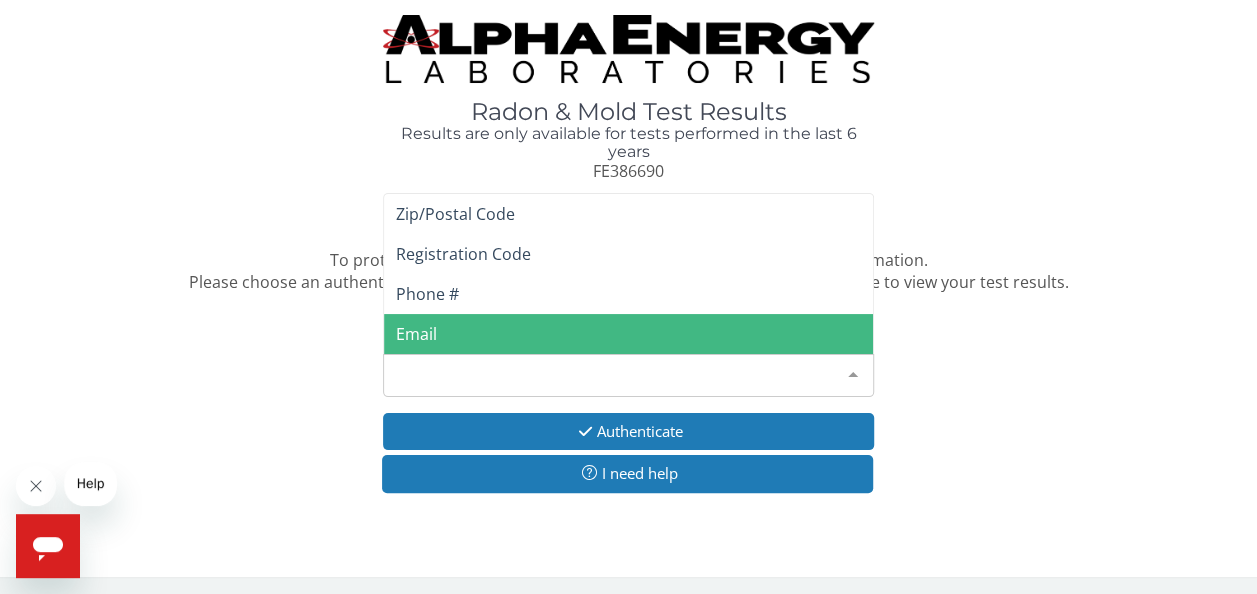 click on "Email" at bounding box center (628, 334) 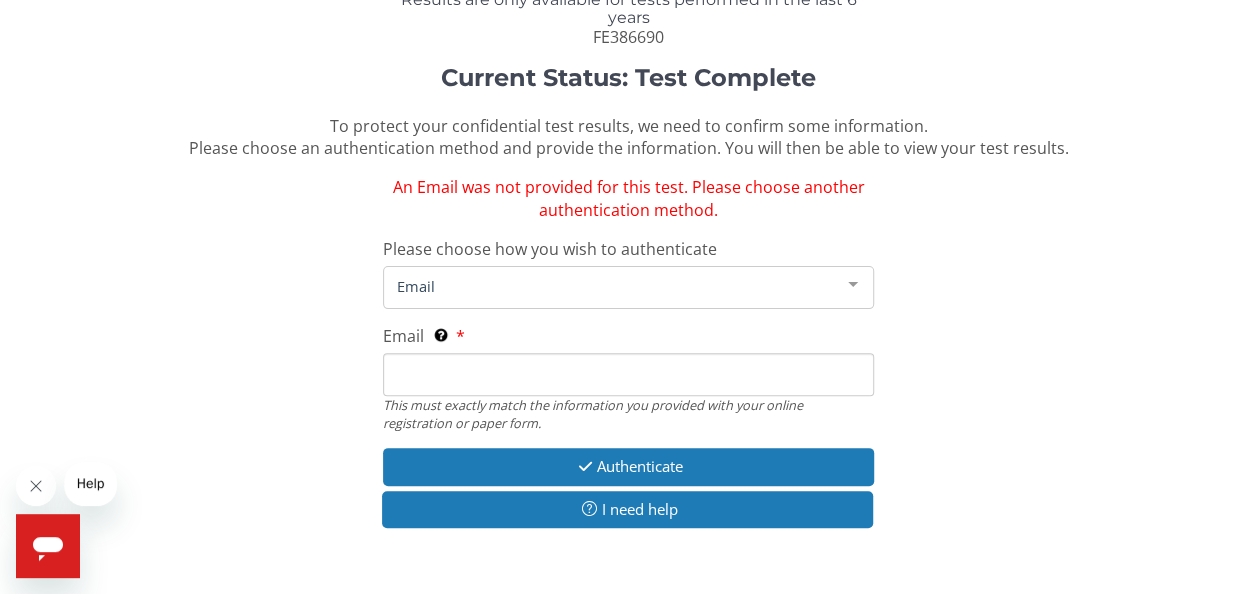 scroll, scrollTop: 172, scrollLeft: 0, axis: vertical 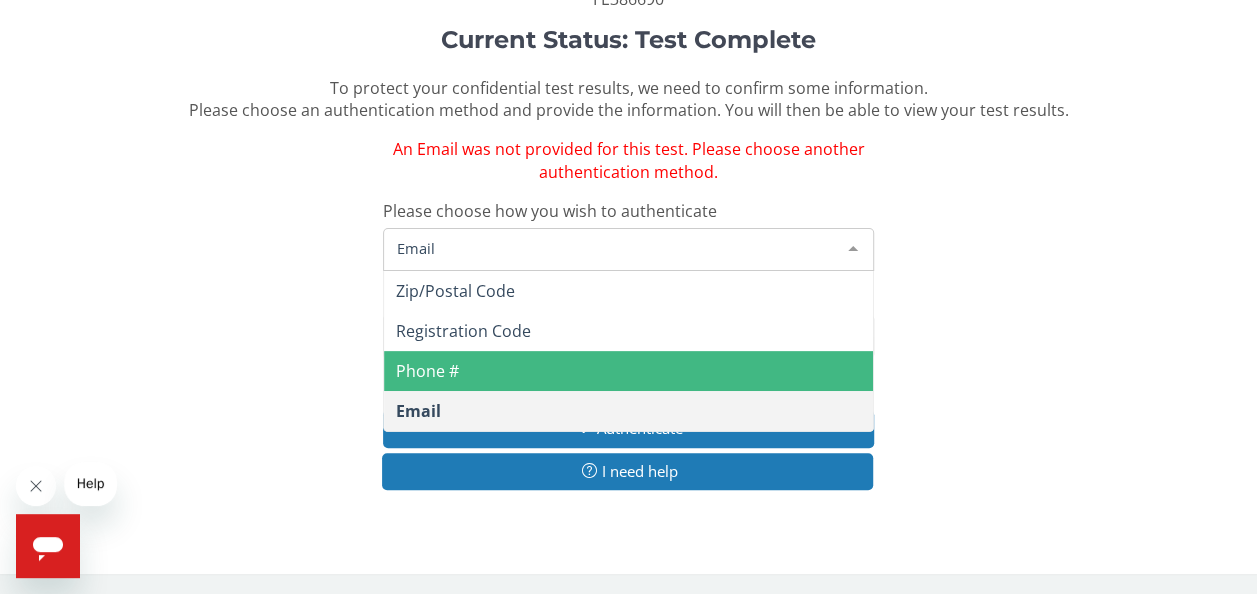 click on "Email" at bounding box center [612, 248] 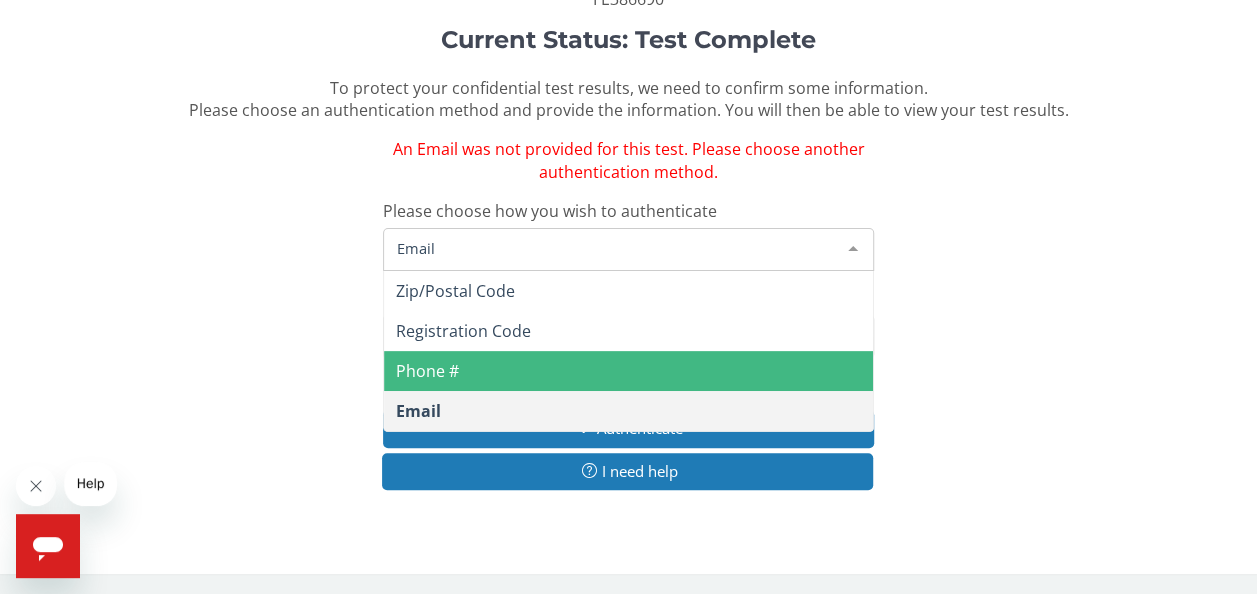 click on "Phone #" at bounding box center (628, 371) 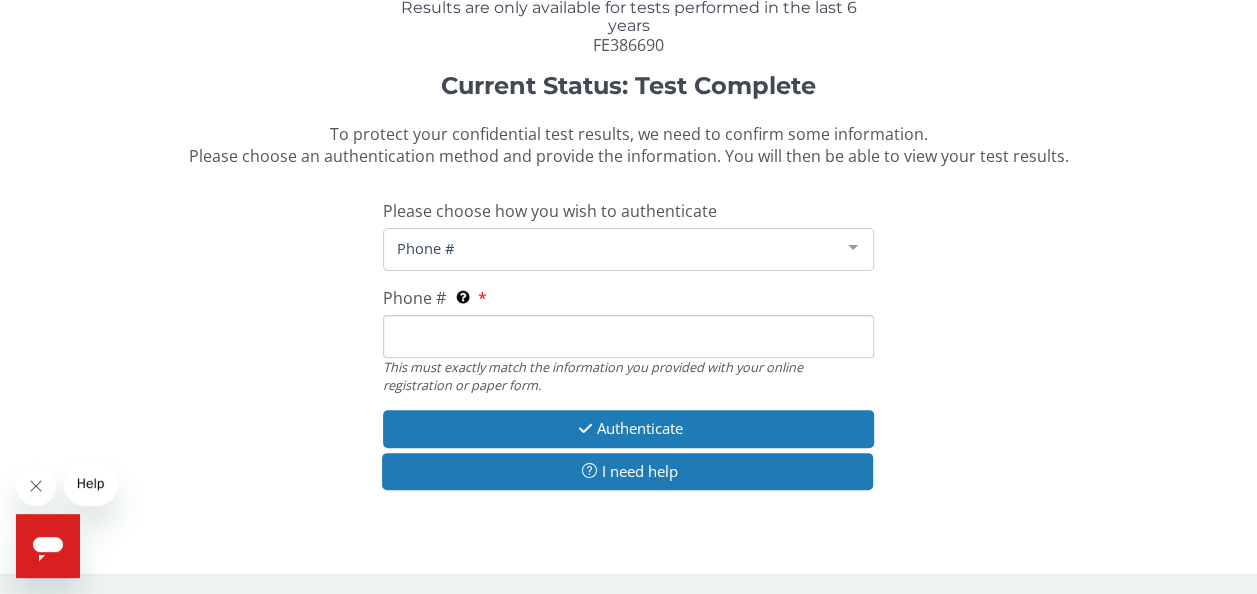 click on "Phone #     This must exactly match the information you provided with your online registration or paper form." at bounding box center (628, 336) 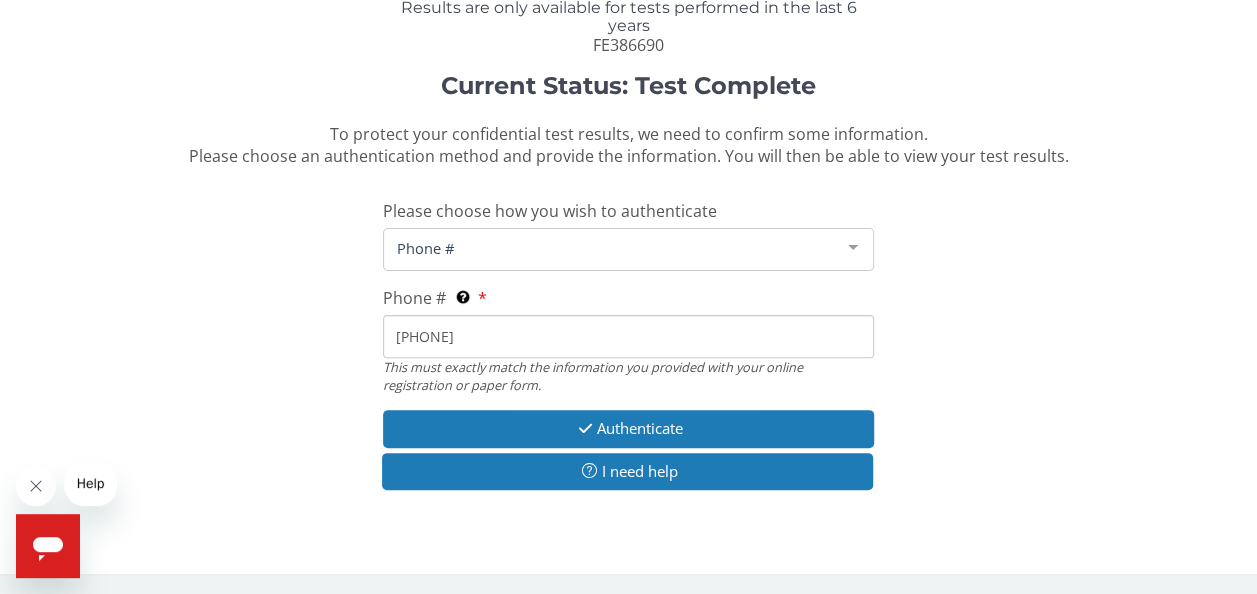 type on "[PHONE]" 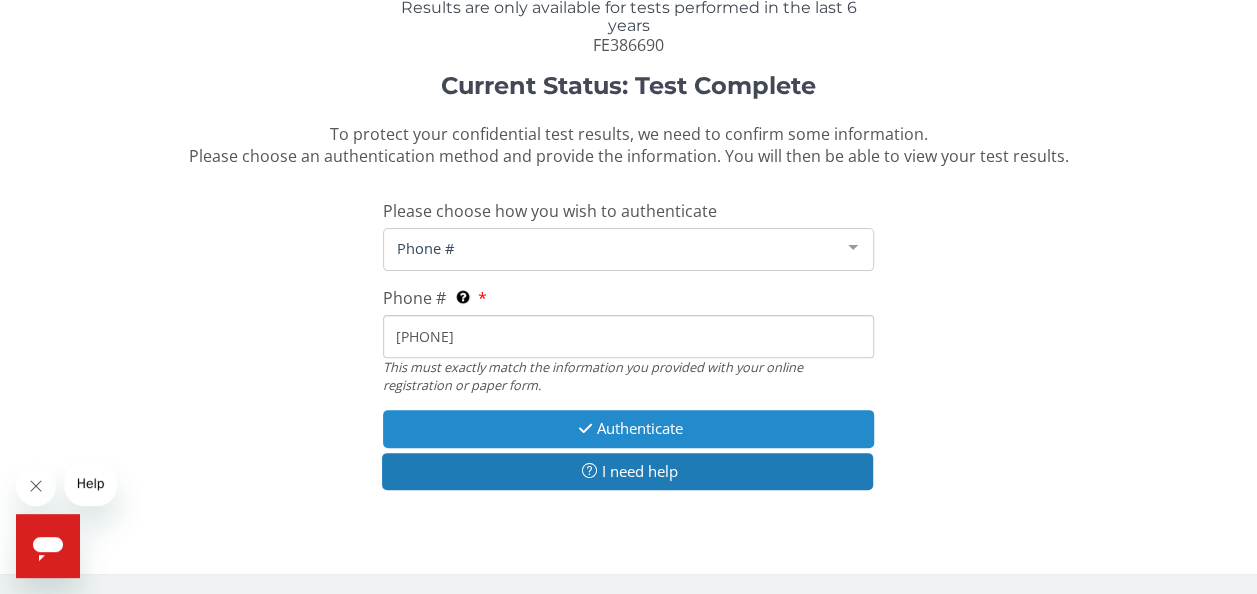 click on "Authenticate" at bounding box center (628, 428) 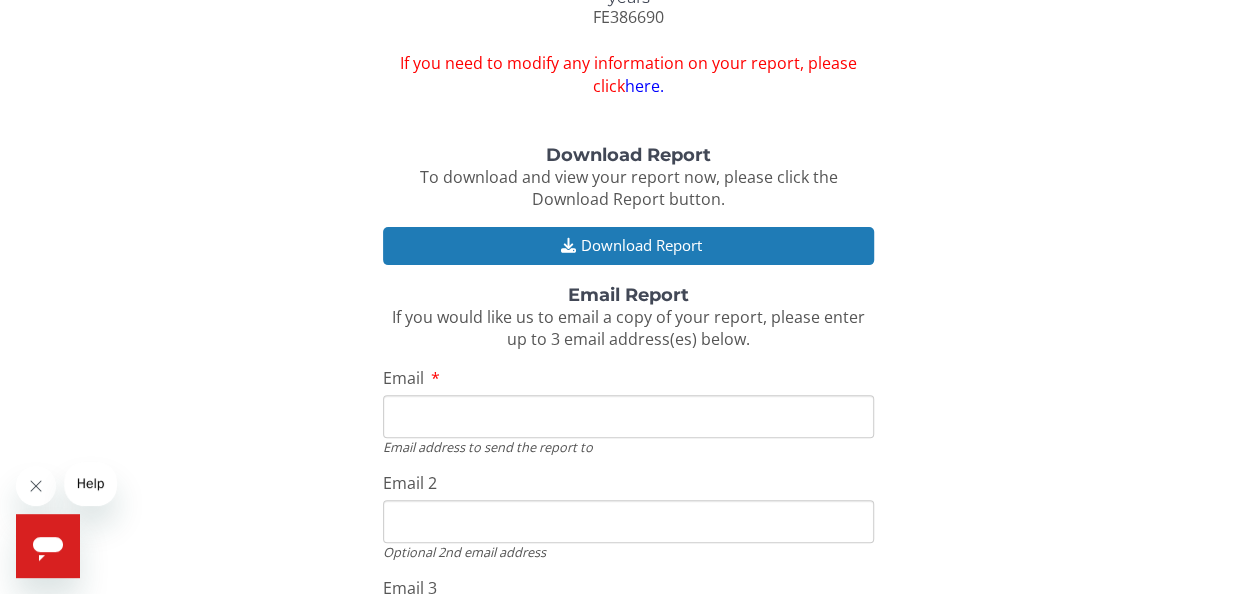 scroll, scrollTop: 200, scrollLeft: 0, axis: vertical 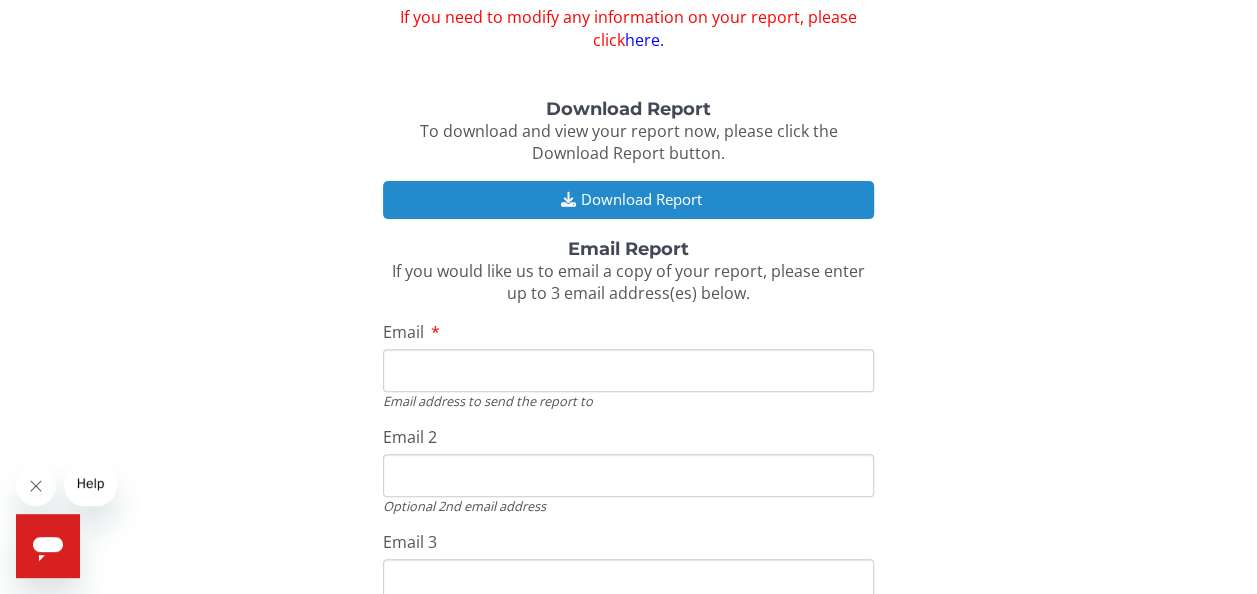 click on "Download Report" at bounding box center (628, 199) 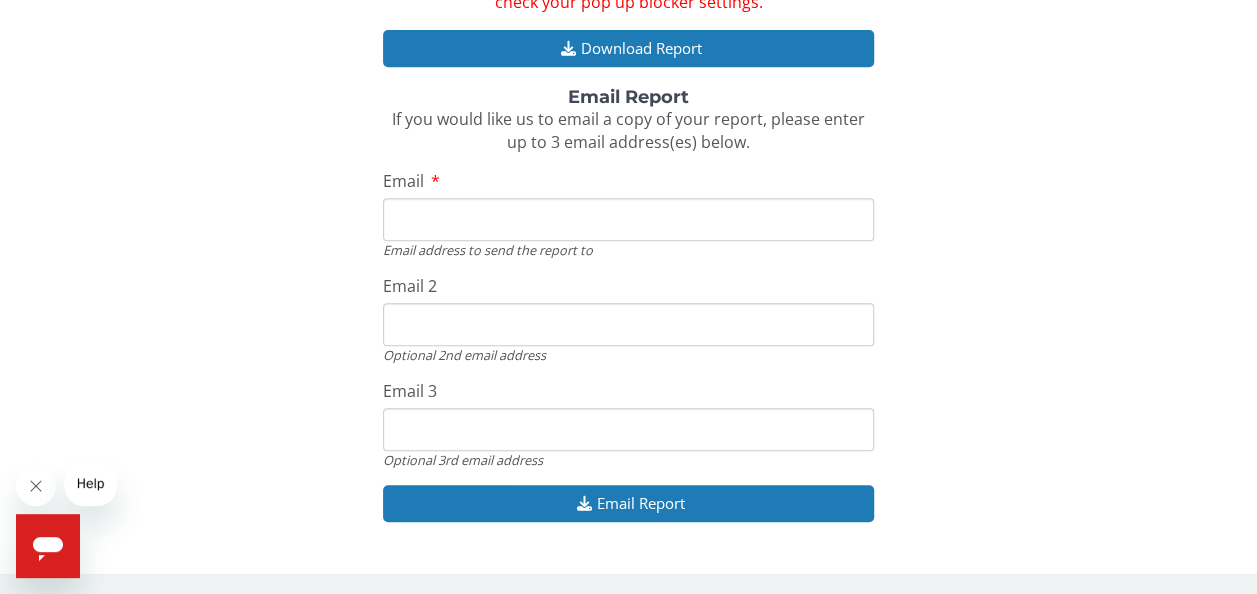 scroll, scrollTop: 436, scrollLeft: 0, axis: vertical 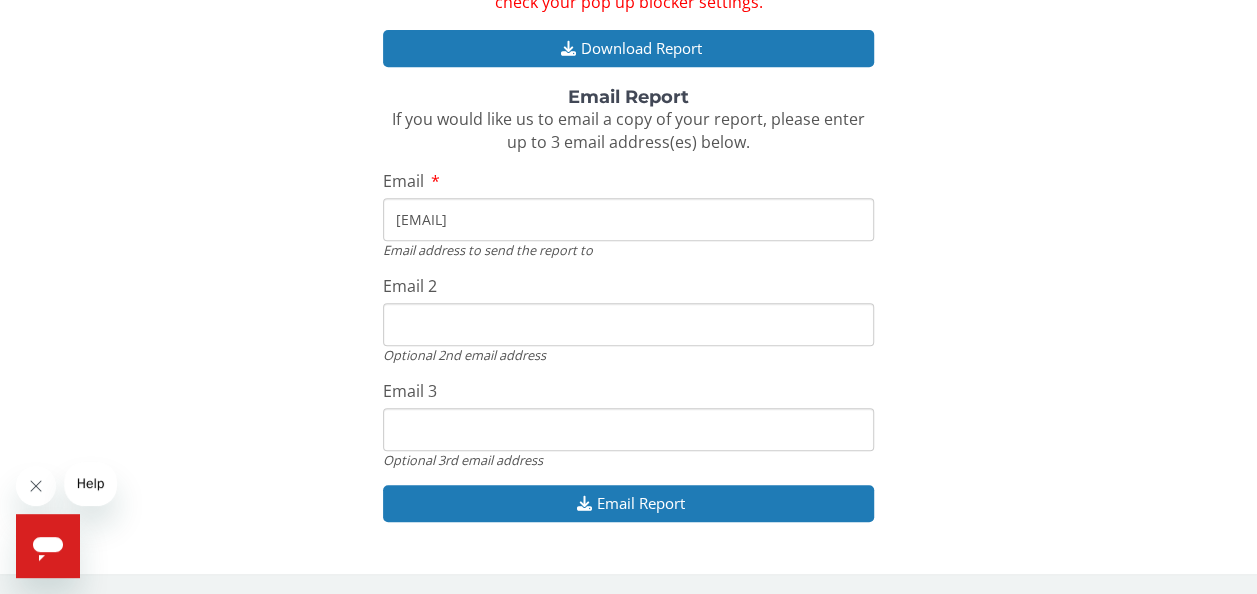 type on "[EMAIL]" 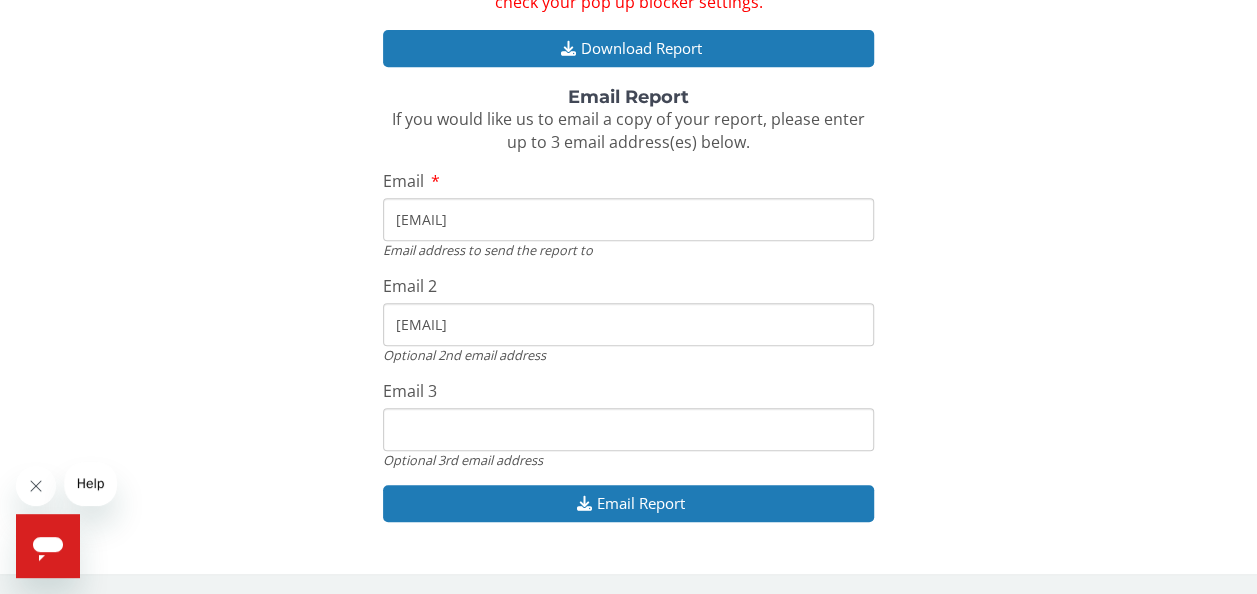 type on "[EMAIL]" 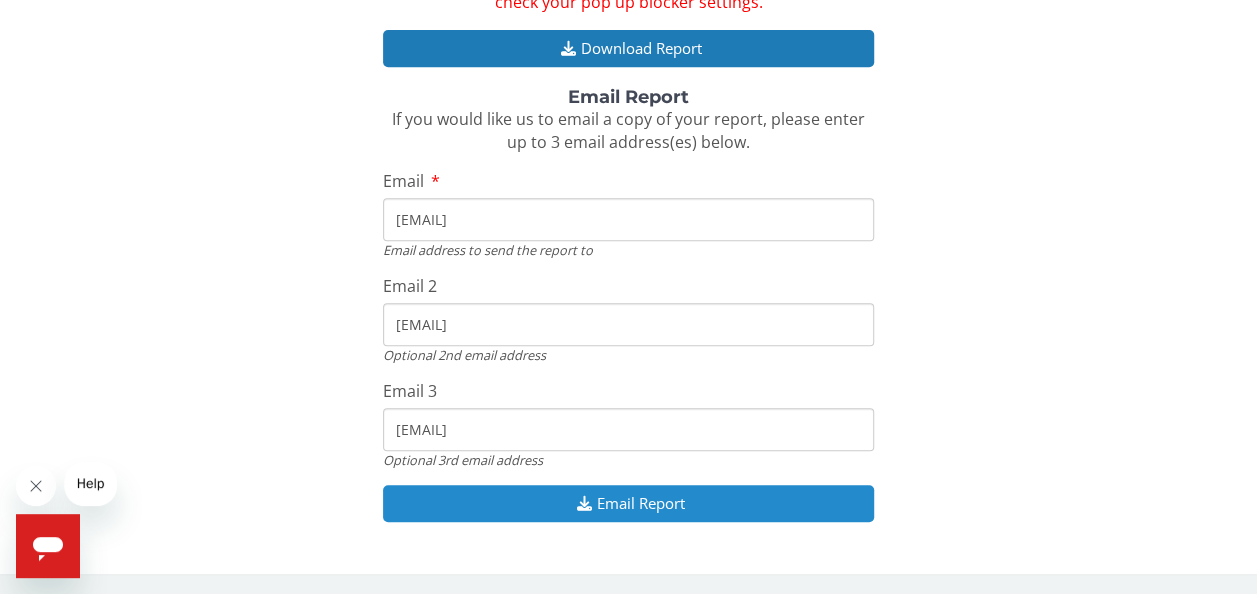 click on "Email Report" at bounding box center (628, 503) 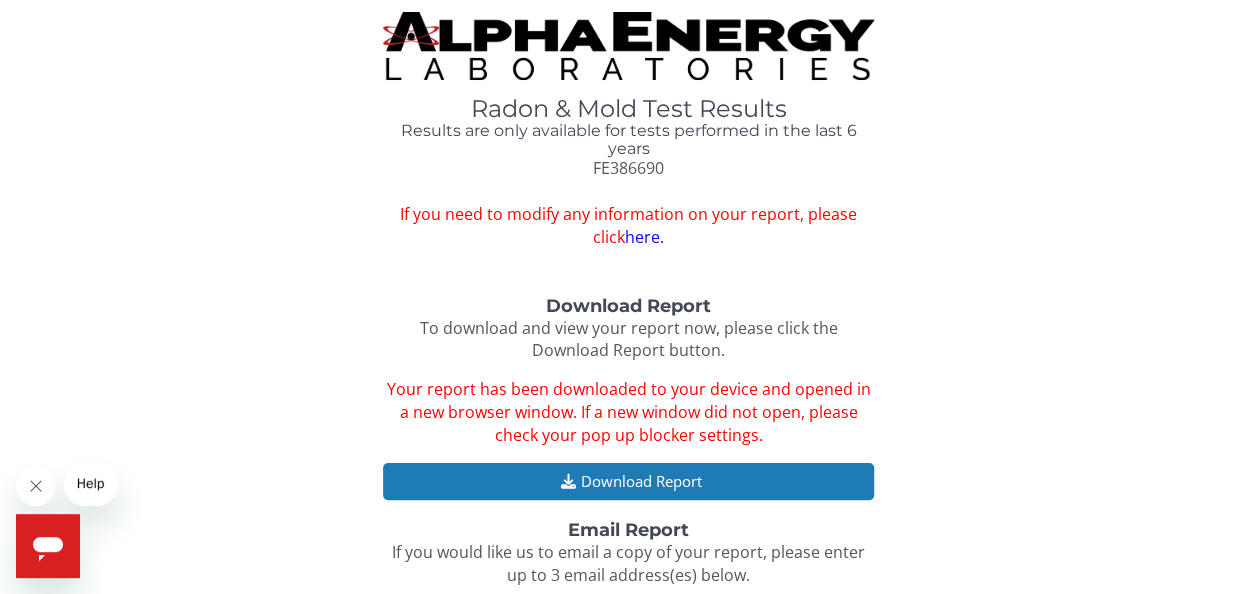 scroll, scrollTop: 0, scrollLeft: 0, axis: both 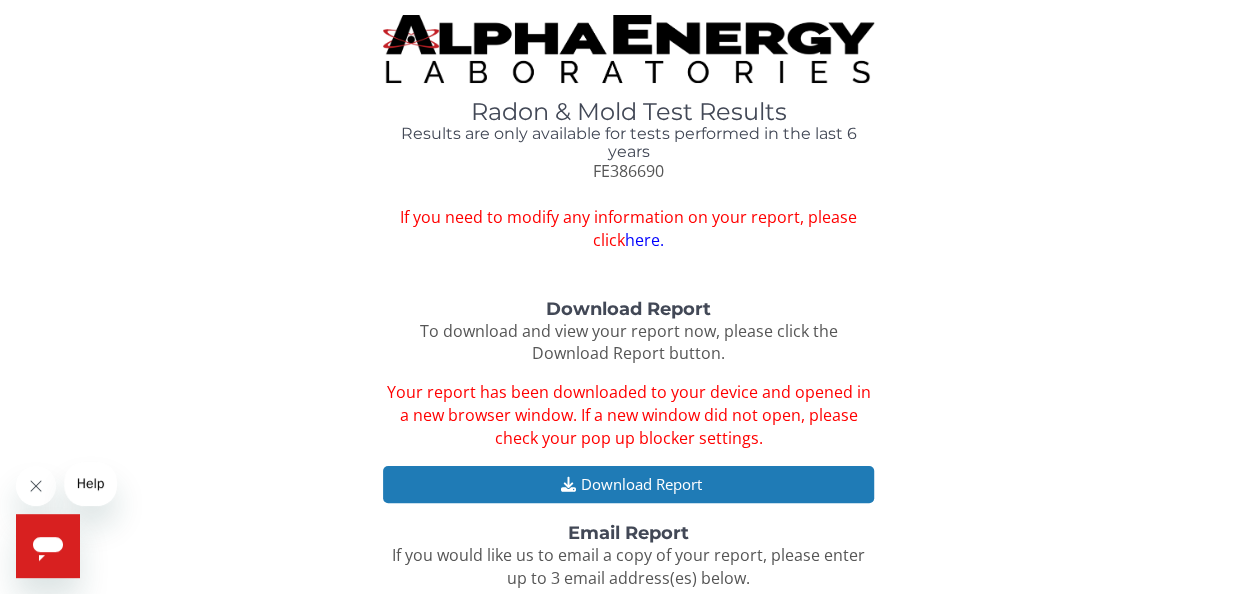 click at bounding box center (628, 49) 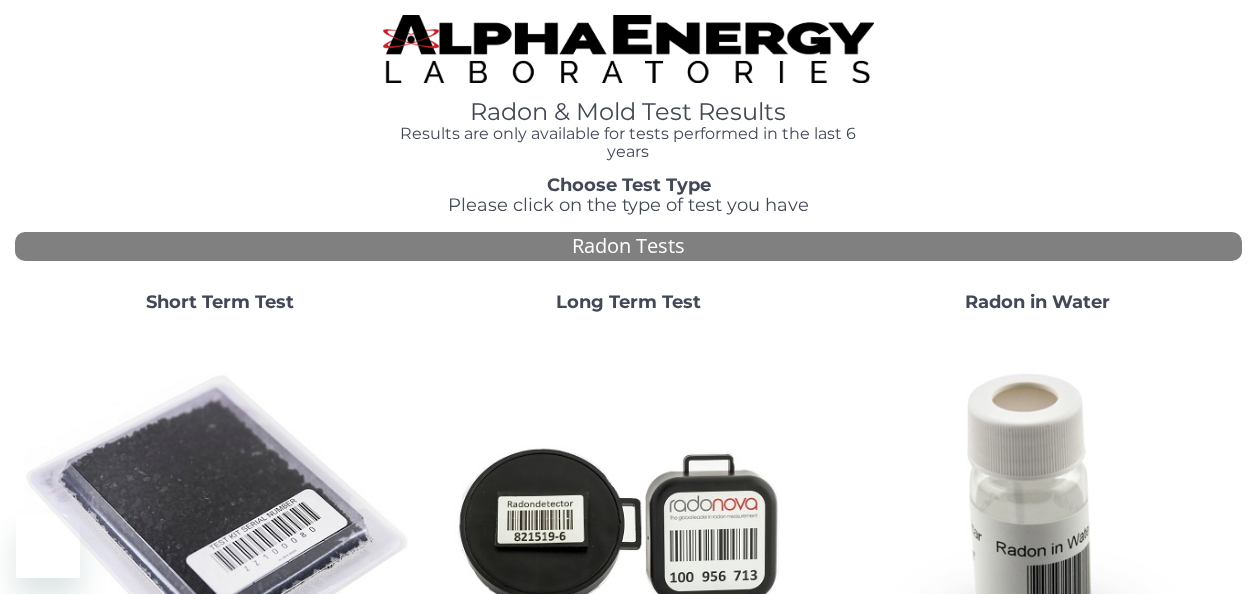 scroll, scrollTop: 0, scrollLeft: 0, axis: both 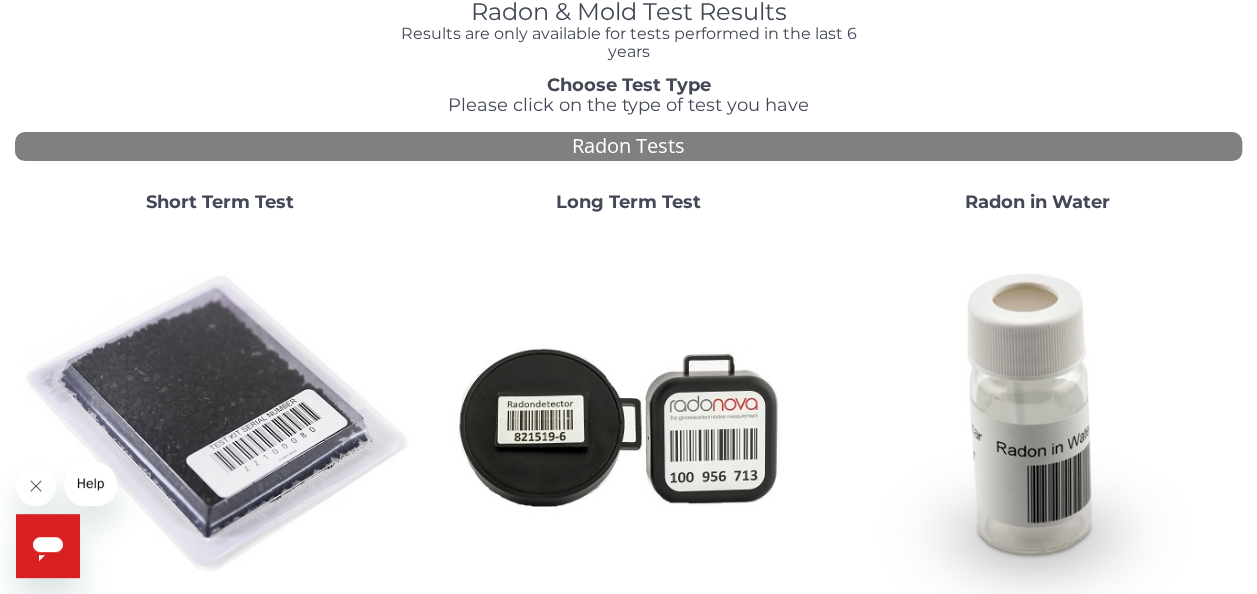 click at bounding box center (219, 424) 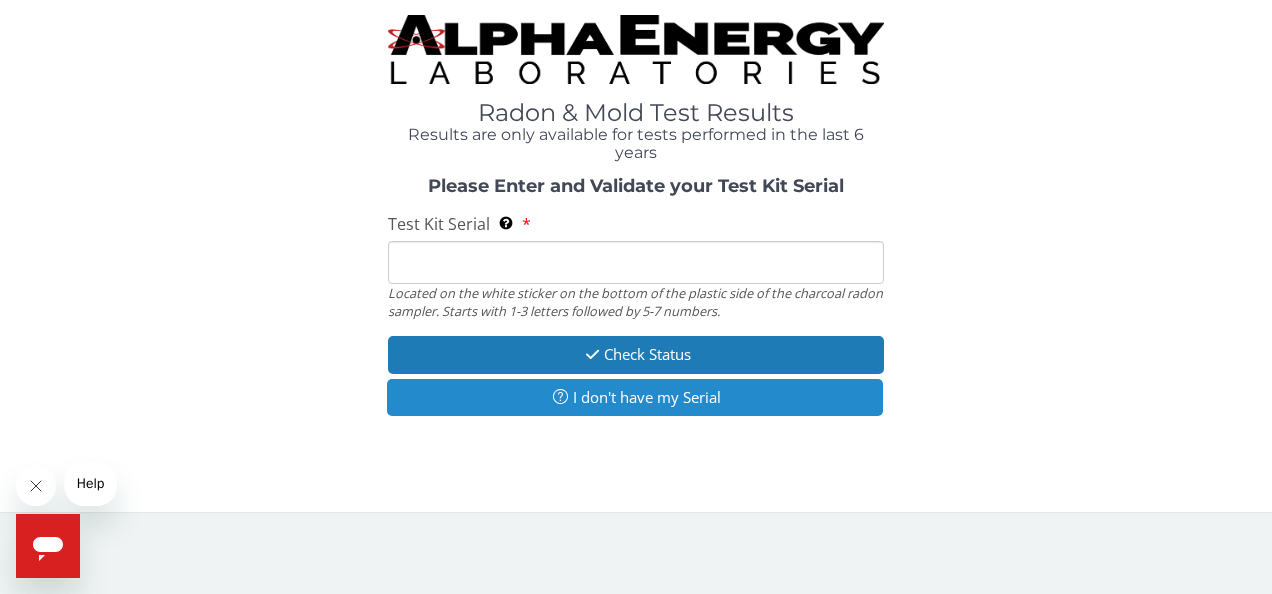 click on "I don't have my Serial" at bounding box center [635, 397] 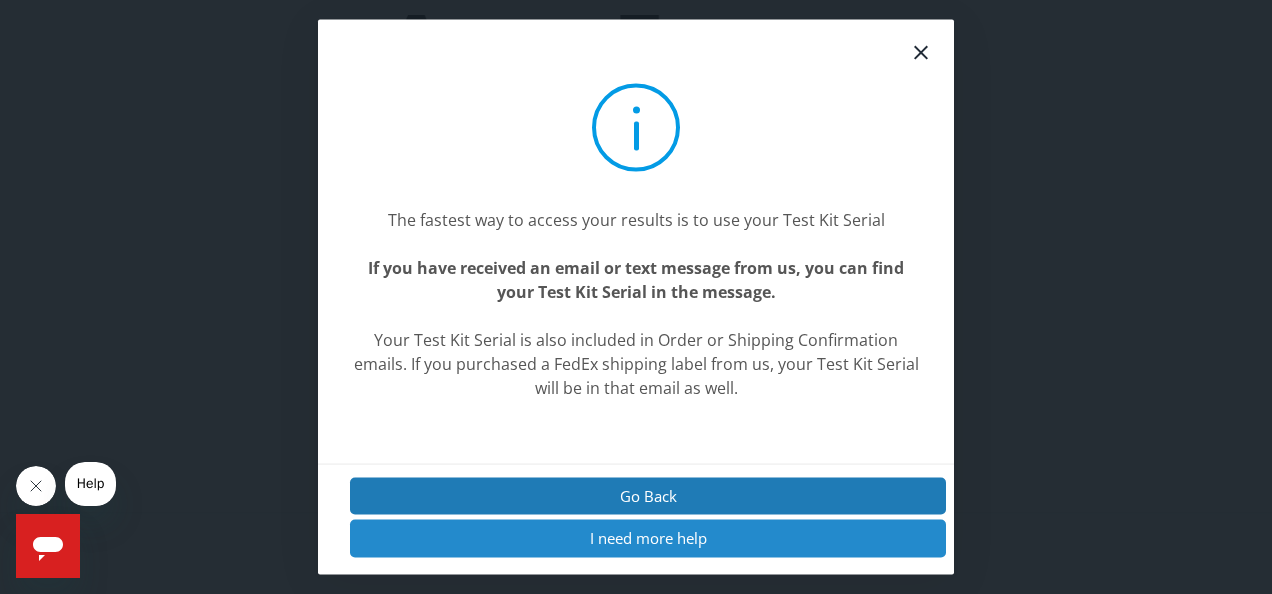 click on "I need more help" at bounding box center [648, 538] 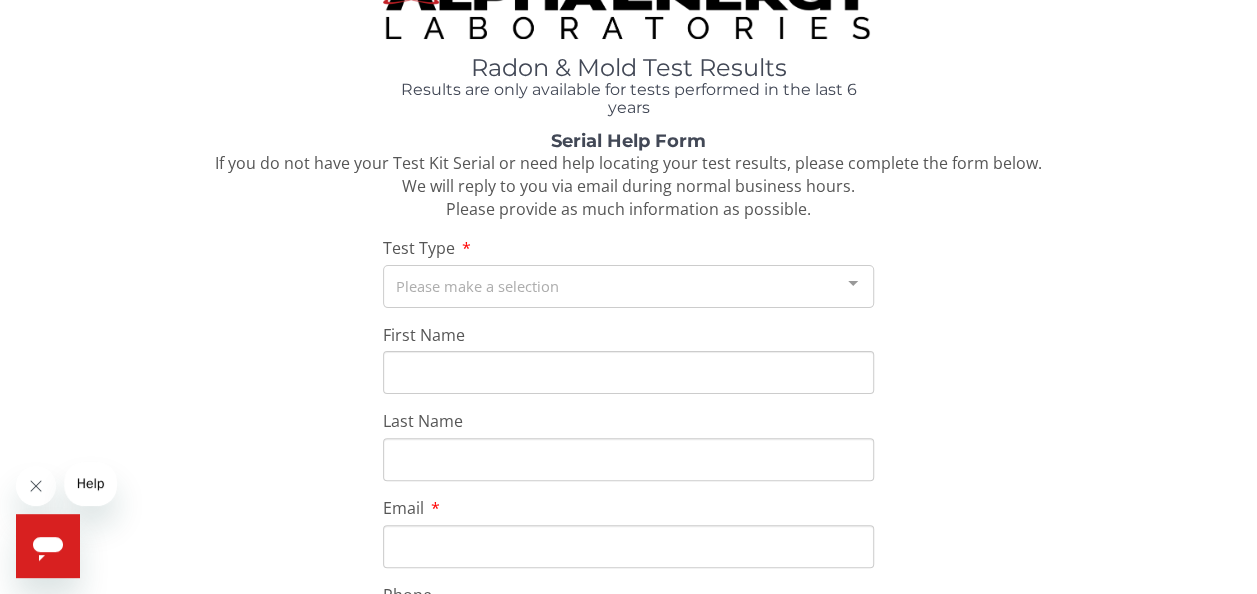 scroll, scrollTop: 100, scrollLeft: 0, axis: vertical 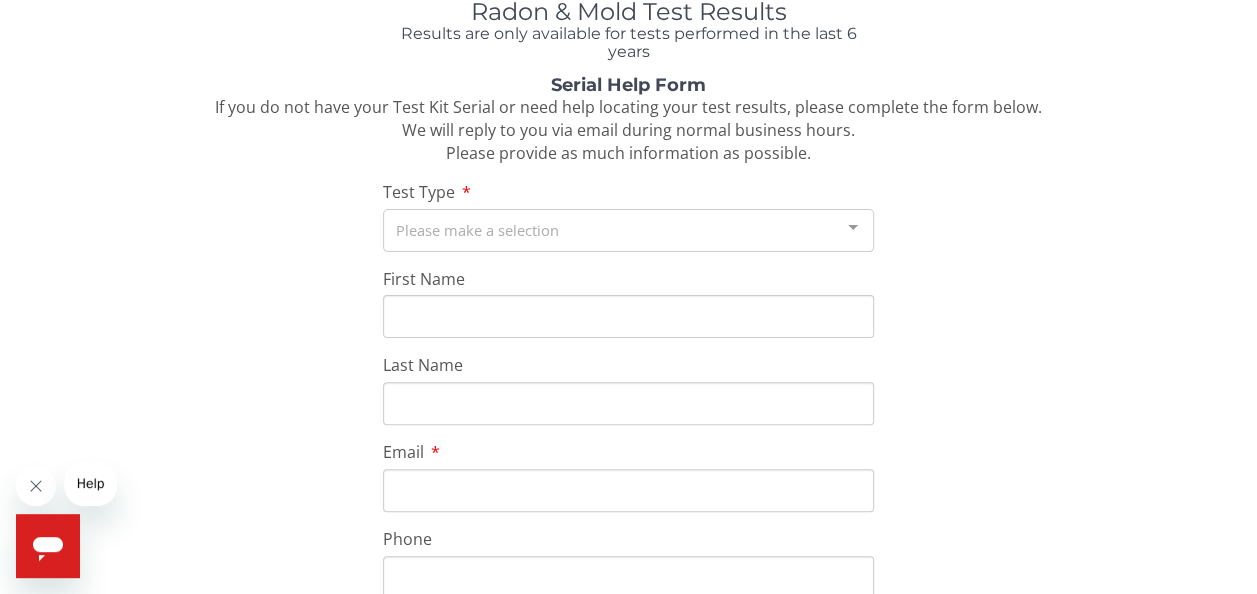 click on "Please make a selection" at bounding box center [628, 230] 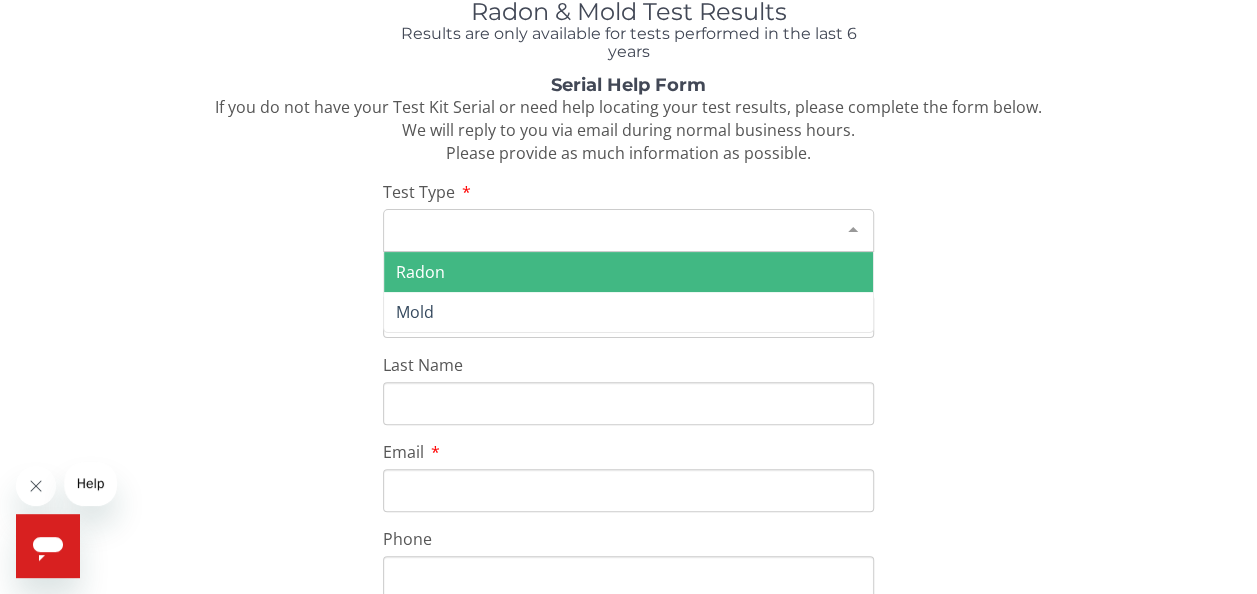 click on "Radon" at bounding box center (628, 272) 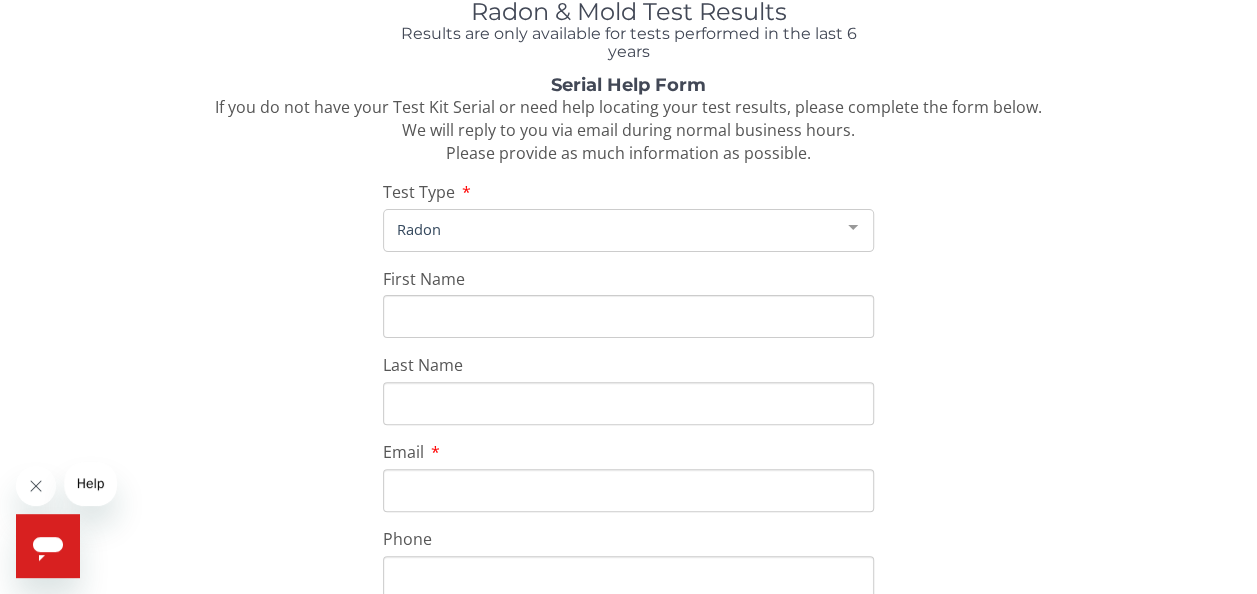 click on "First Name" at bounding box center (628, 316) 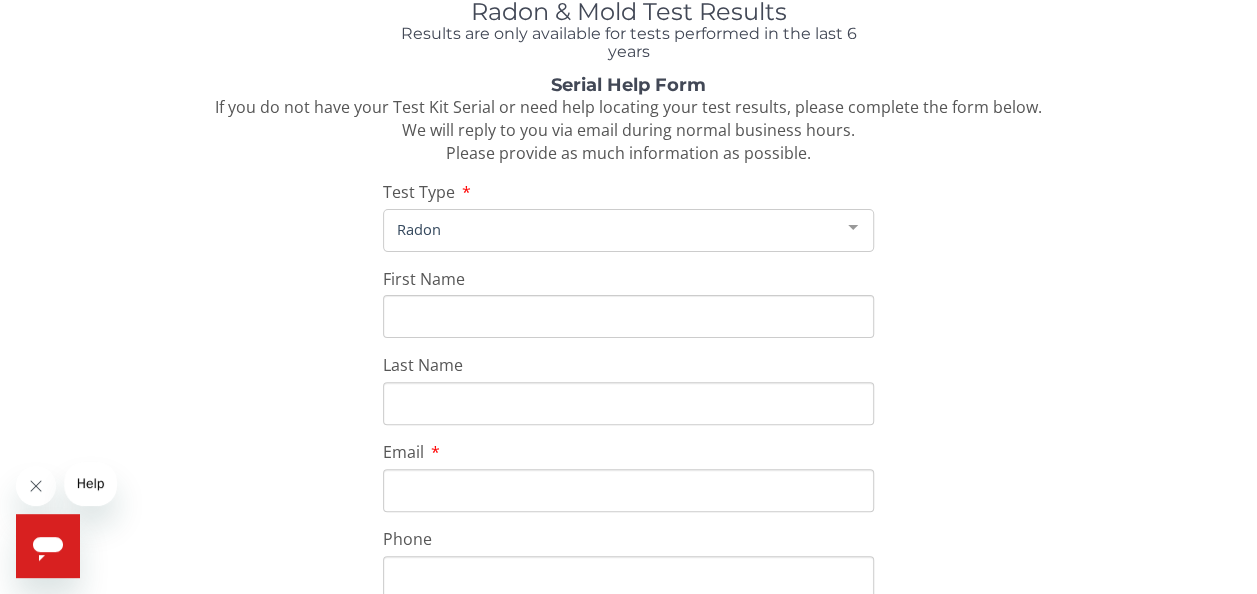 type on "[FIRST]" 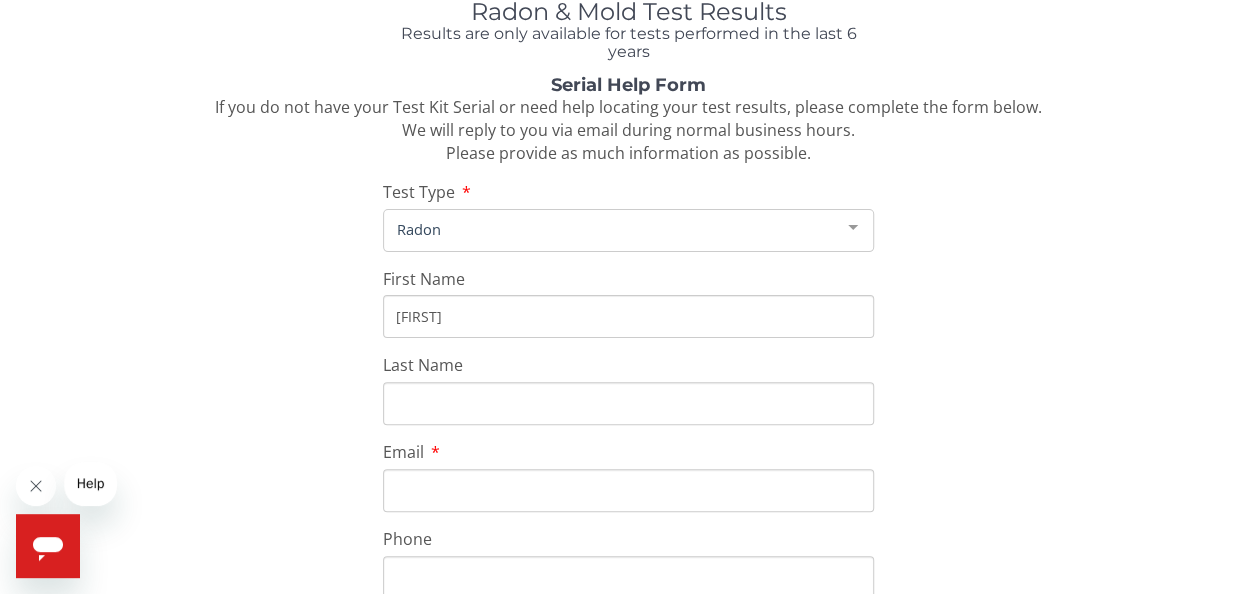 type on "[LAST]" 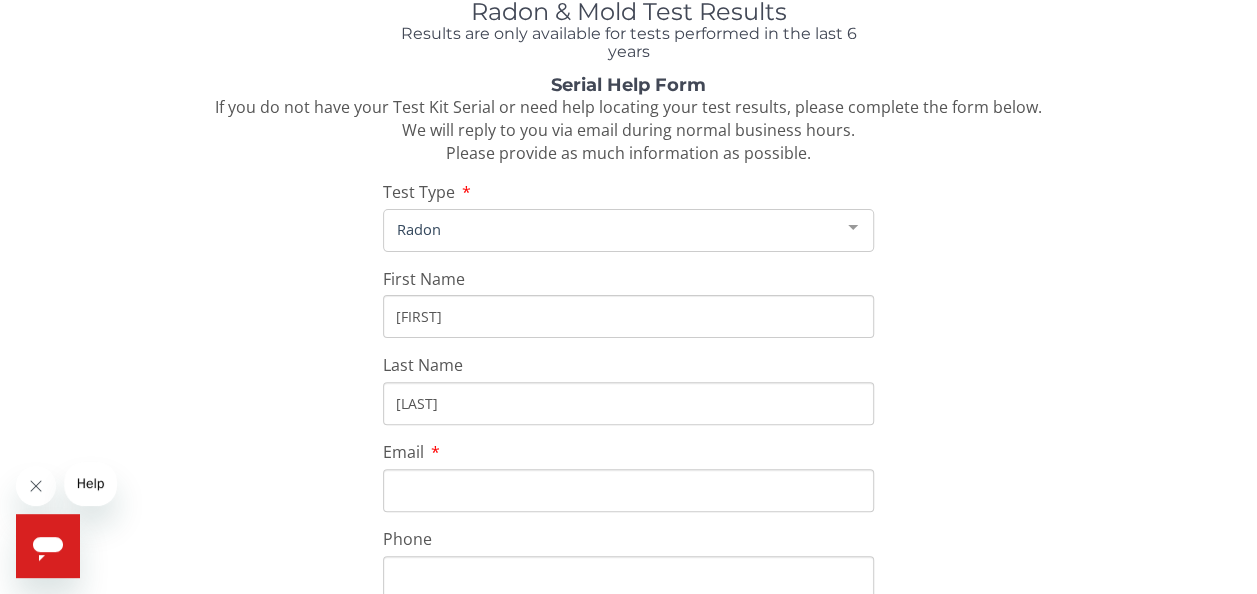 type on "[EMAIL]" 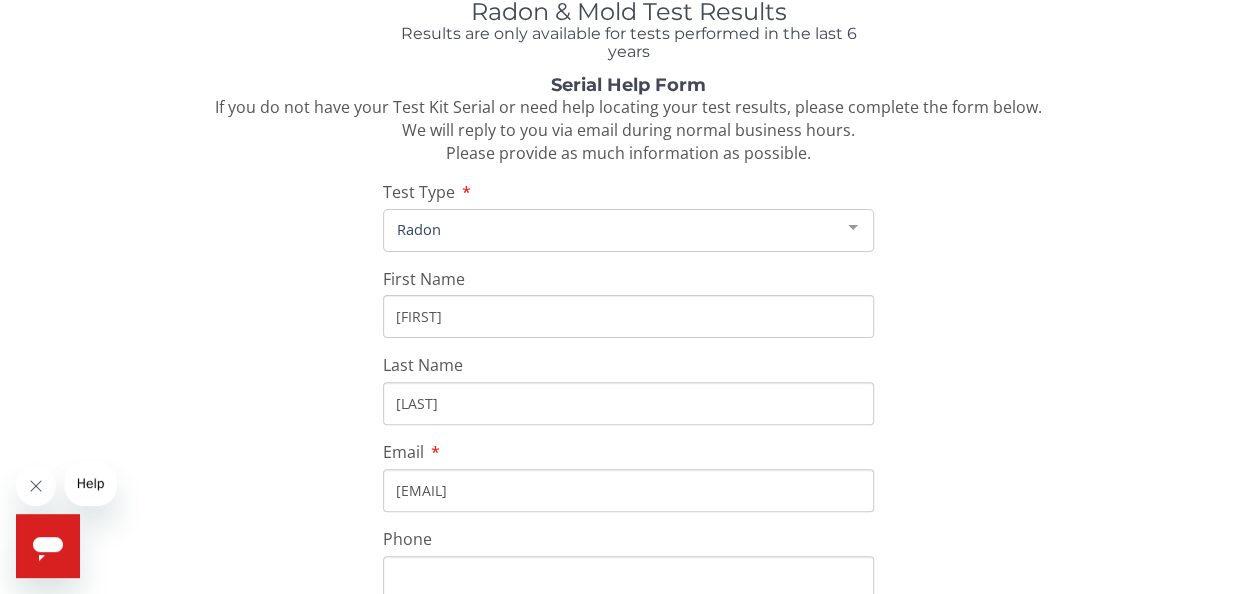 type on "[PHONE]" 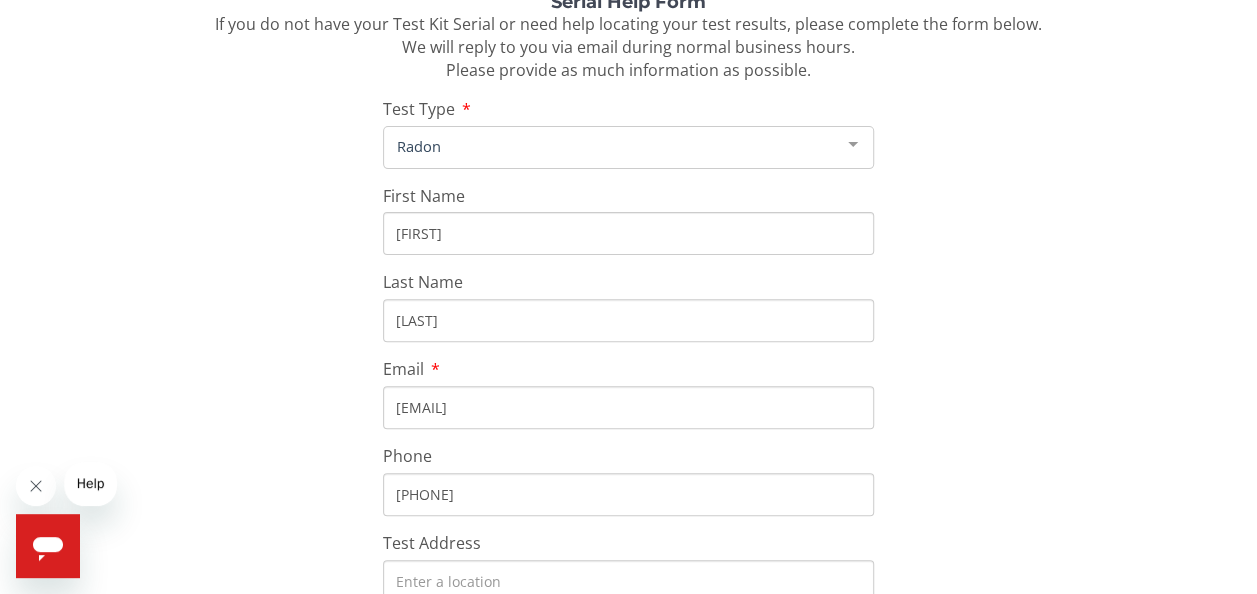 scroll, scrollTop: 300, scrollLeft: 0, axis: vertical 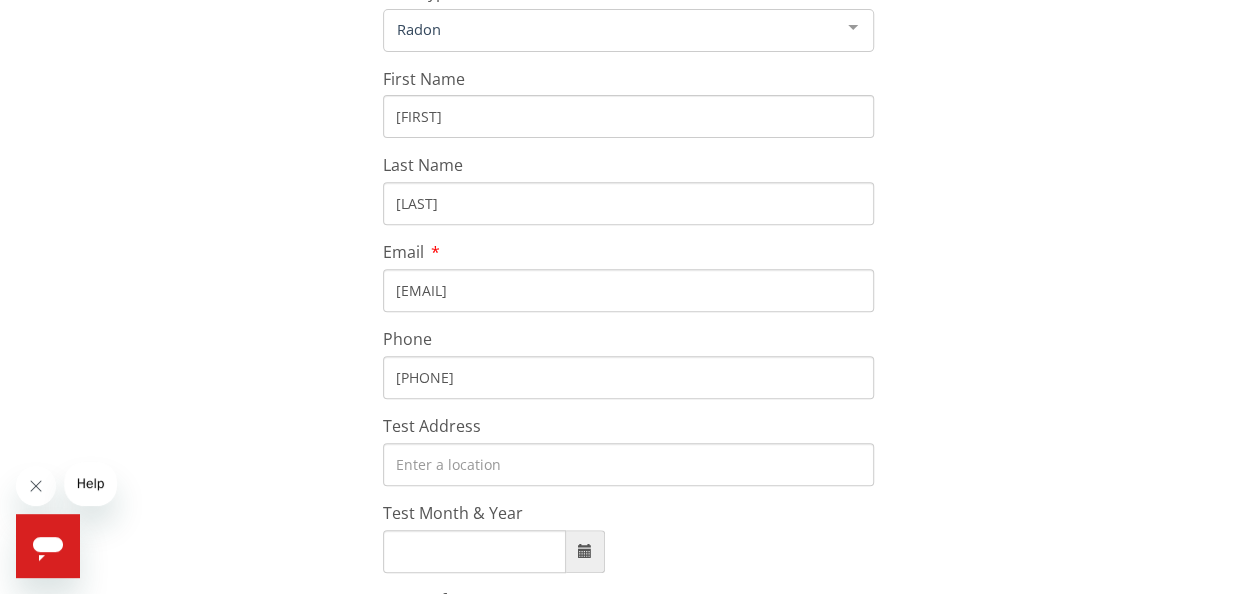 drag, startPoint x: 574, startPoint y: 297, endPoint x: 107, endPoint y: 289, distance: 467.0685 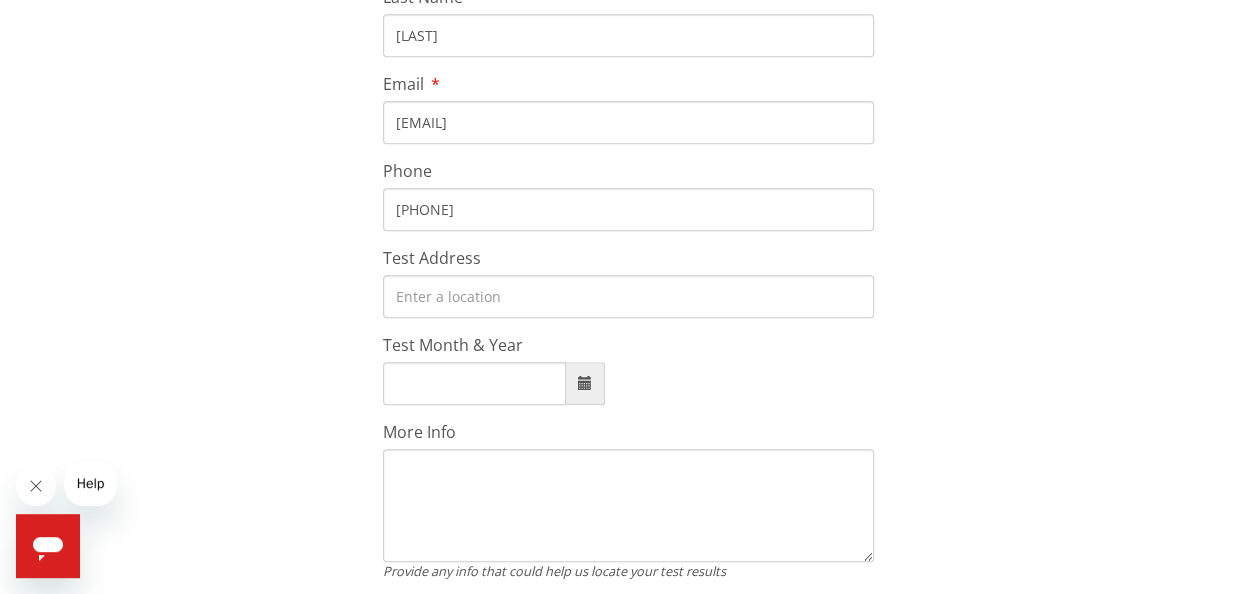scroll, scrollTop: 500, scrollLeft: 0, axis: vertical 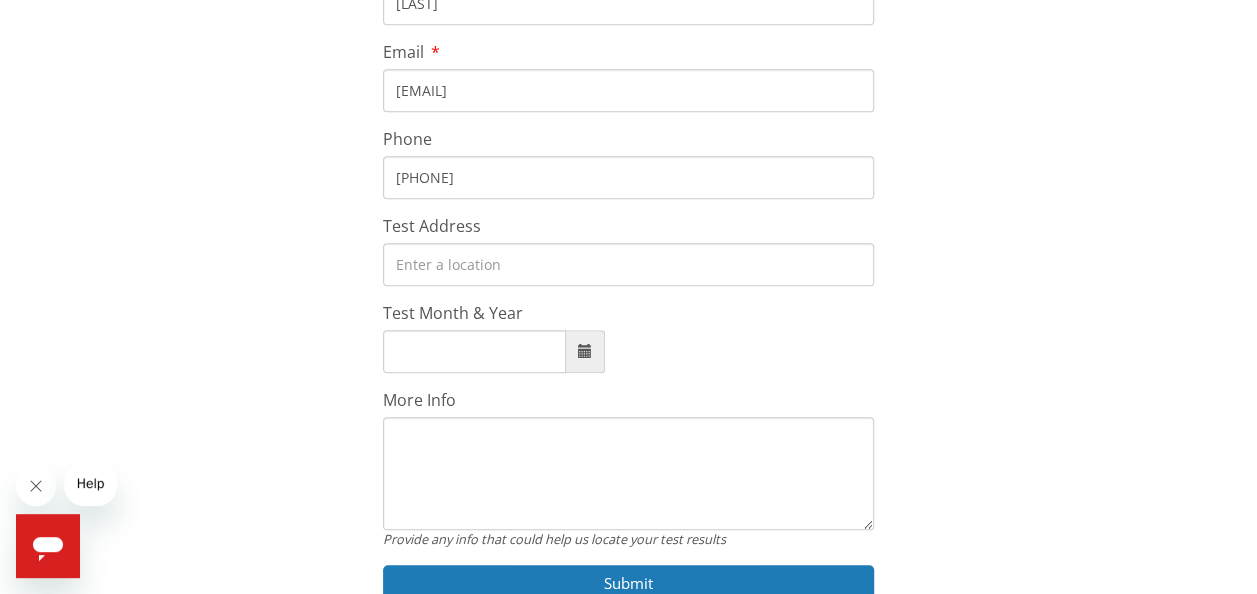 type on "[EMAIL]" 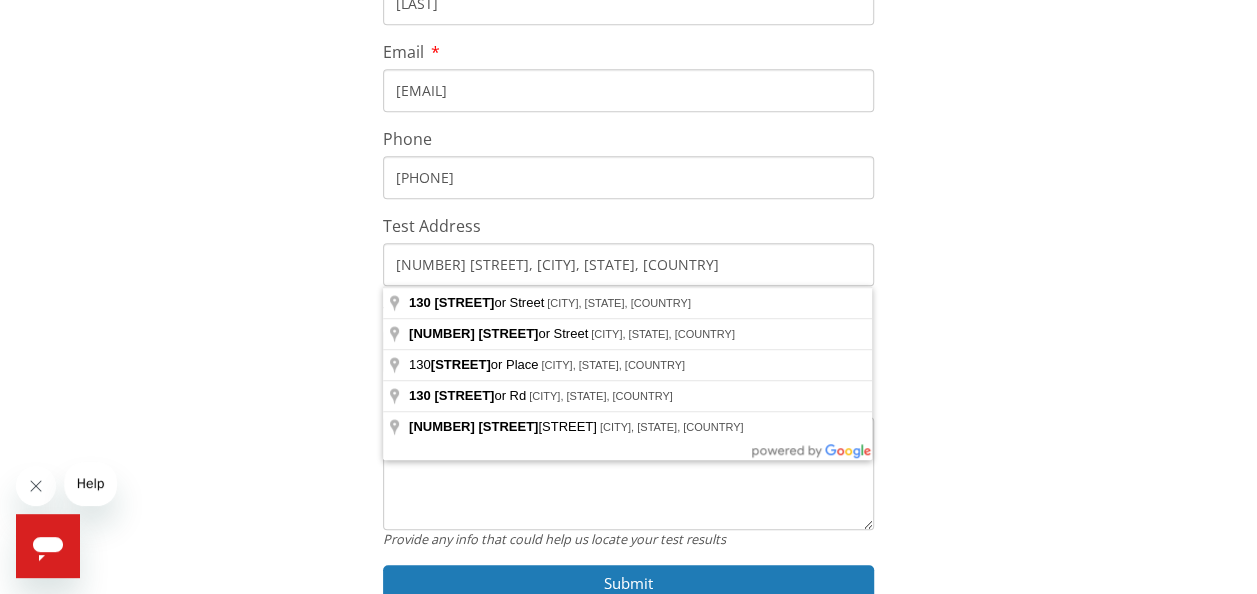 type on "[NUMBER] [STREET], [CITY], [STATE] [POSTAL_CODE], [COUNTRY]" 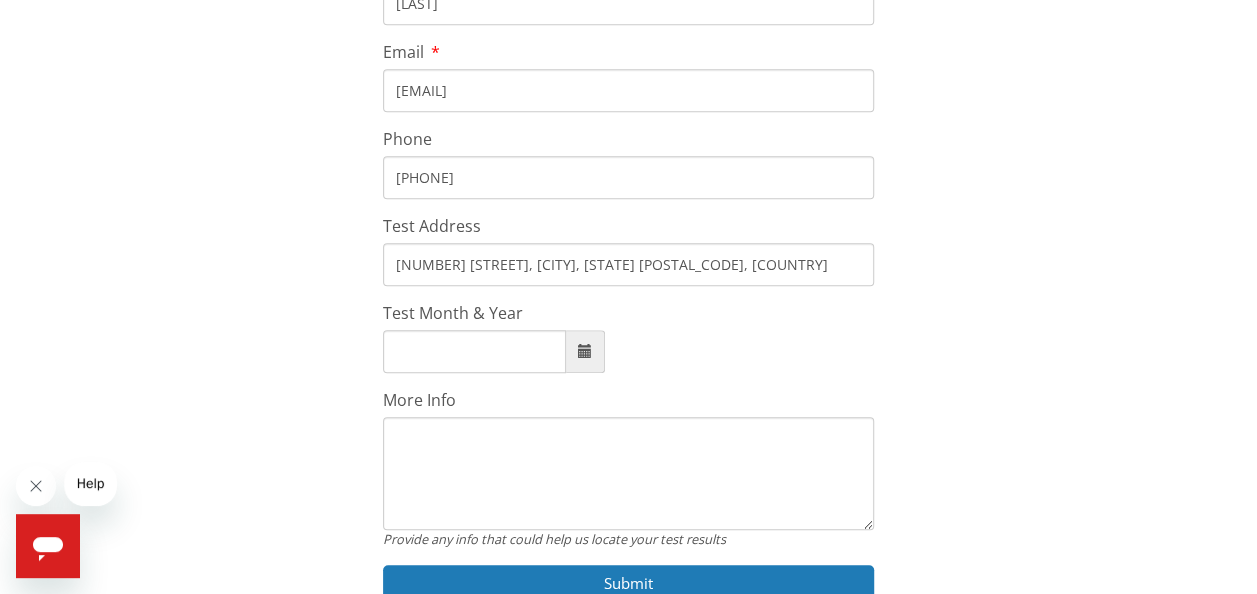 click on "Test Month & Year" at bounding box center (474, 351) 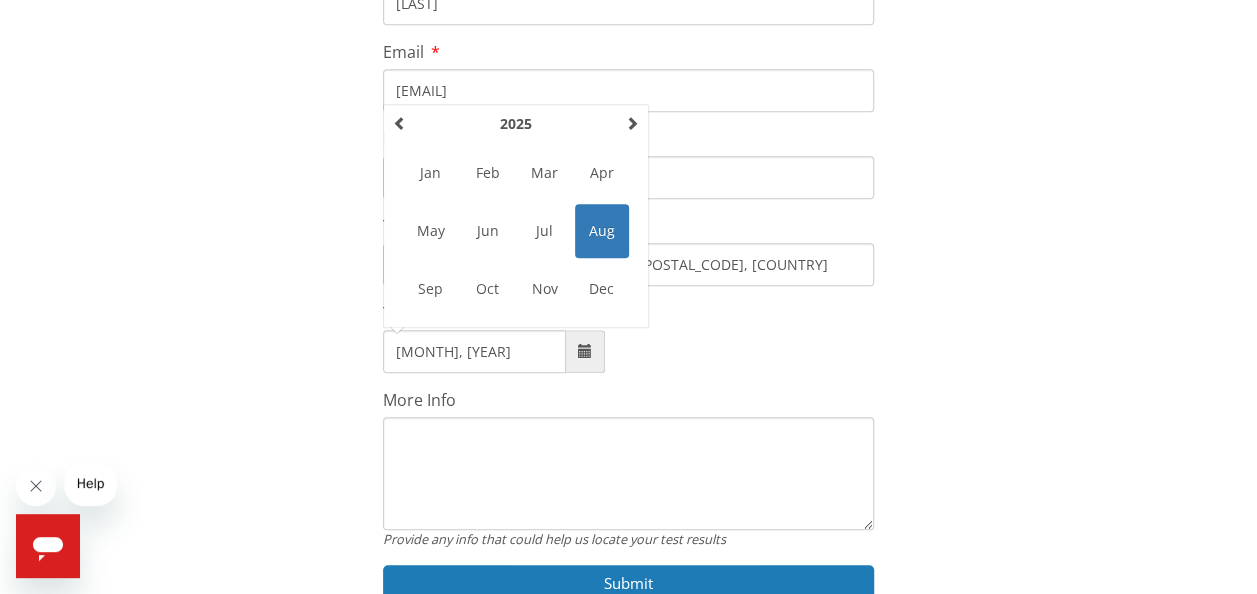 click on "Jul" at bounding box center [545, 231] 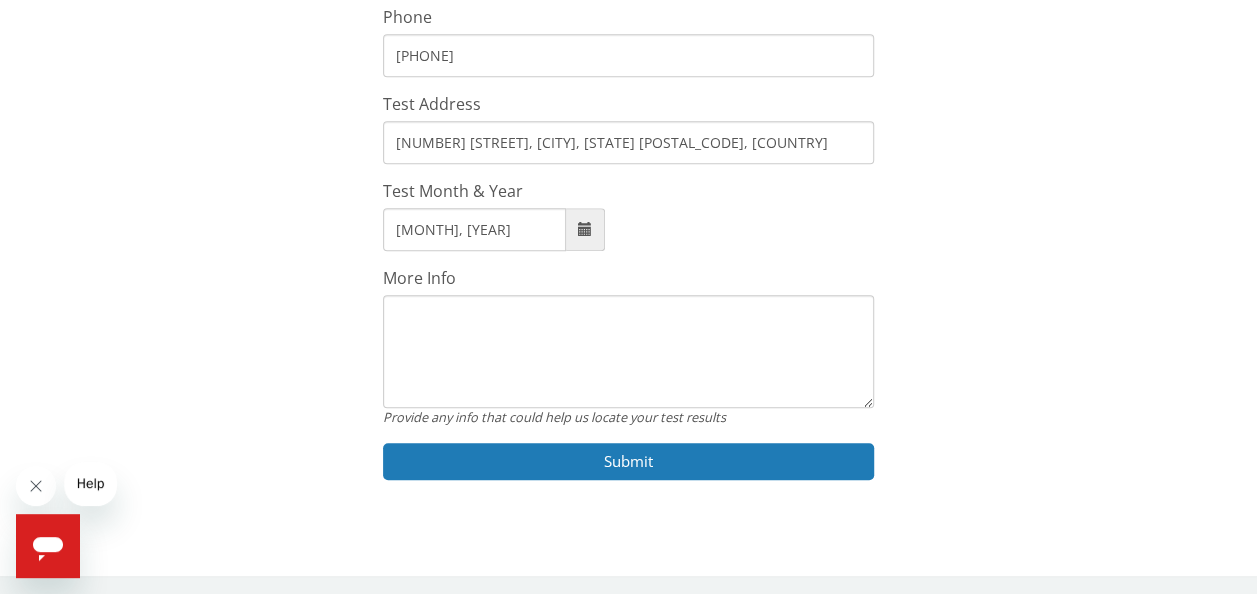 scroll, scrollTop: 623, scrollLeft: 0, axis: vertical 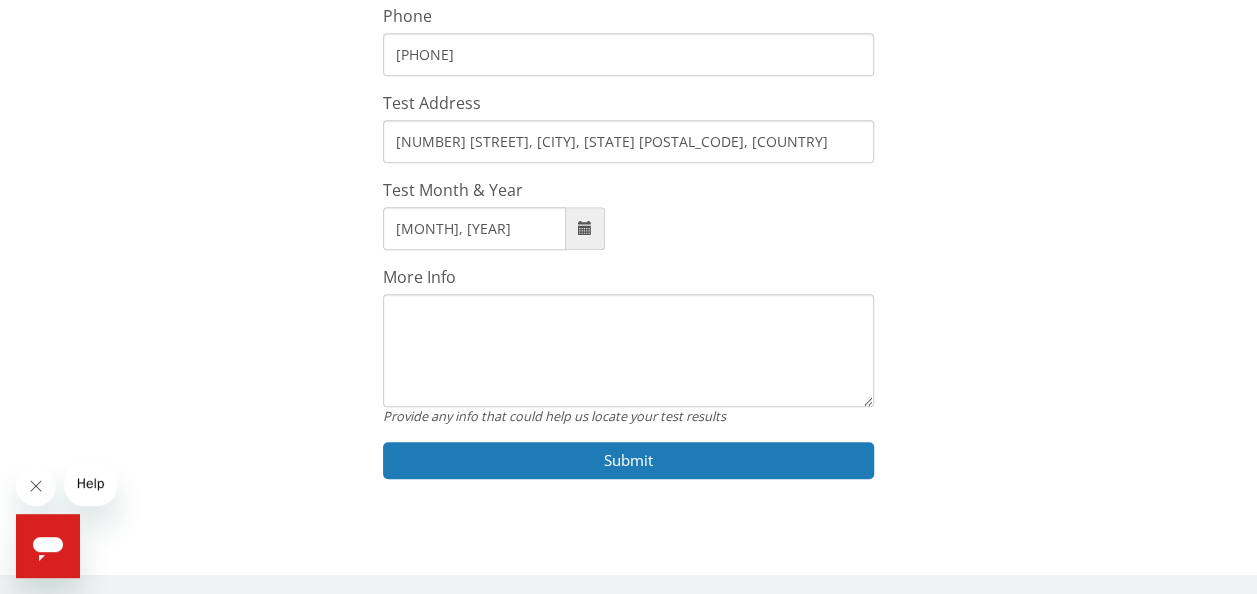 click on "More Info" at bounding box center (628, 351) 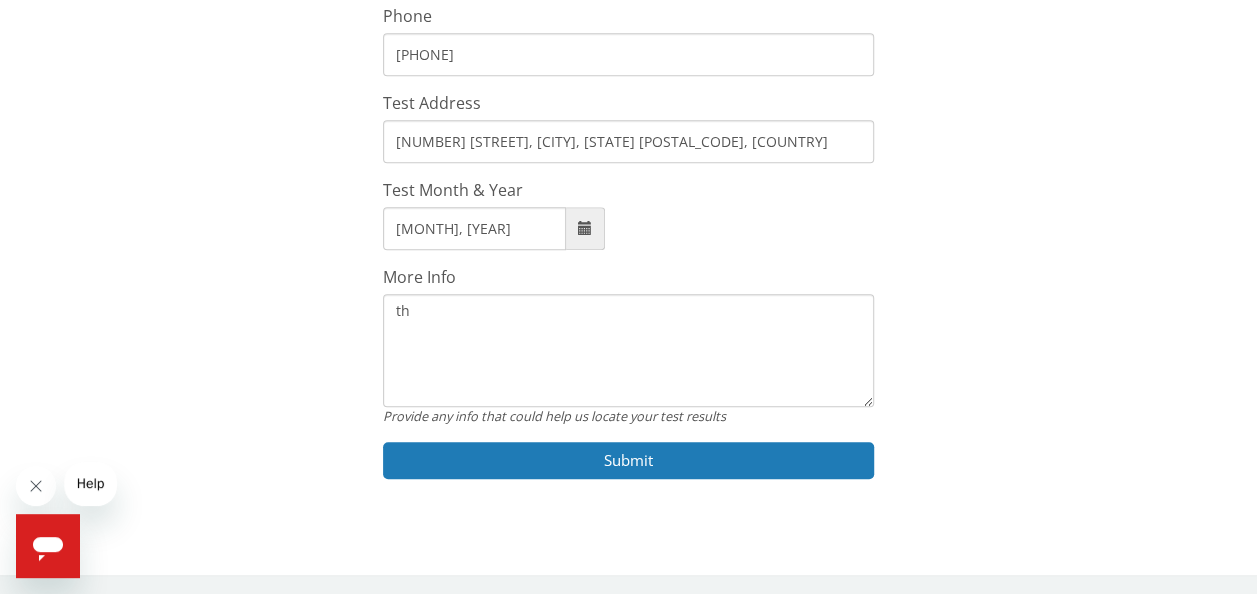 type on "t" 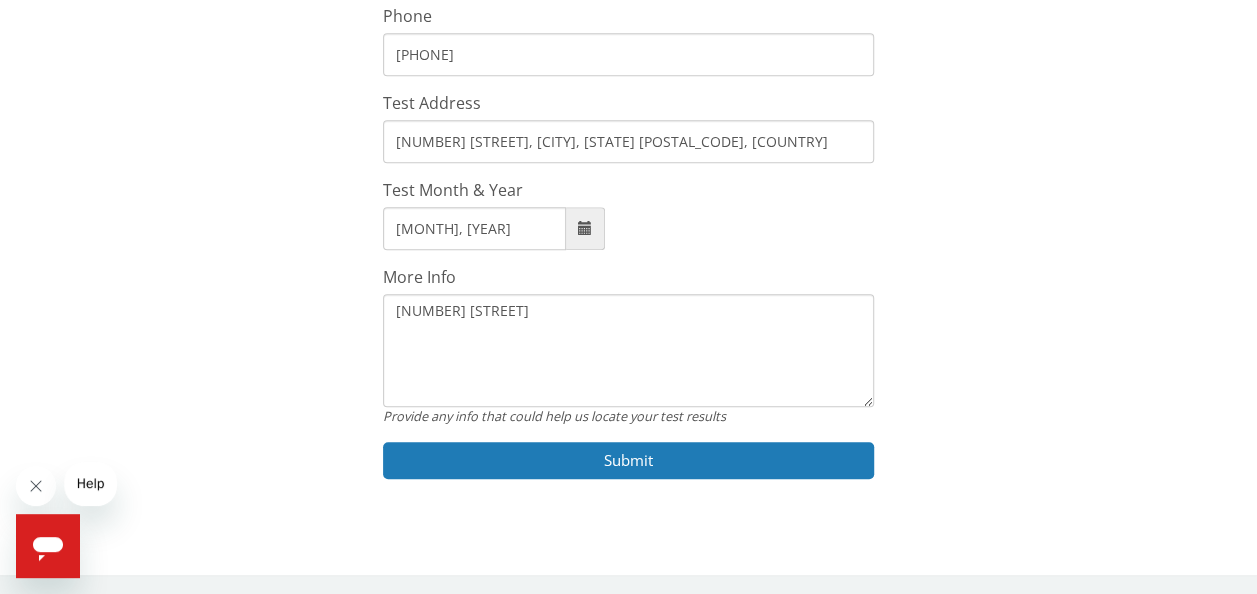 type on "[NUMBER] [STREET]" 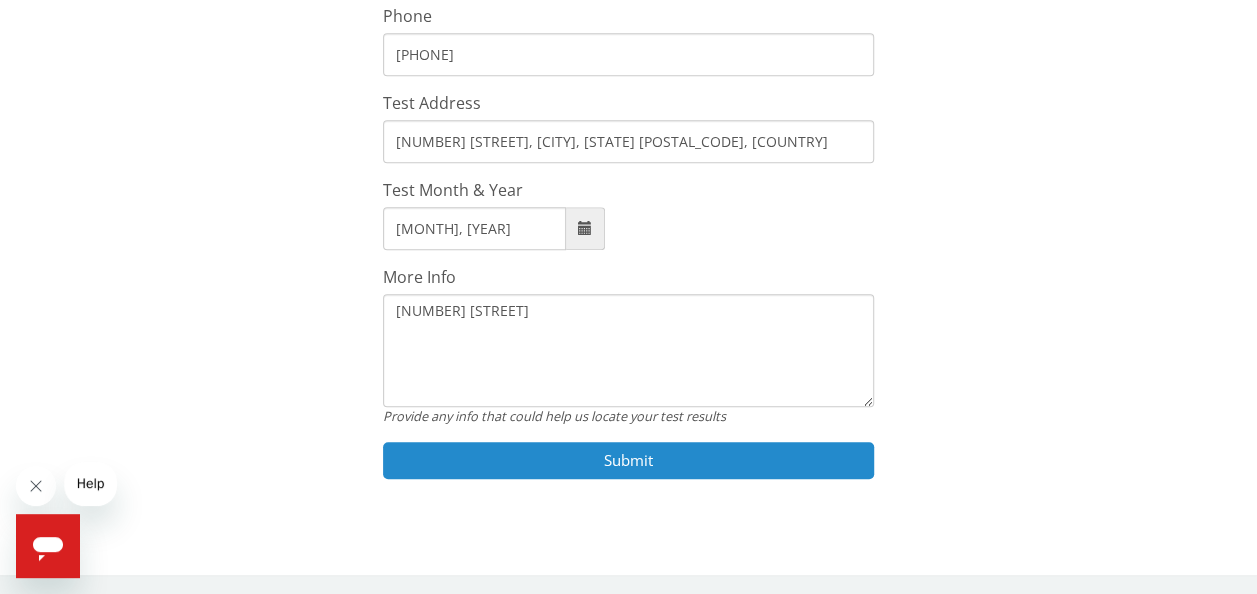 click on "Submit" at bounding box center [628, 460] 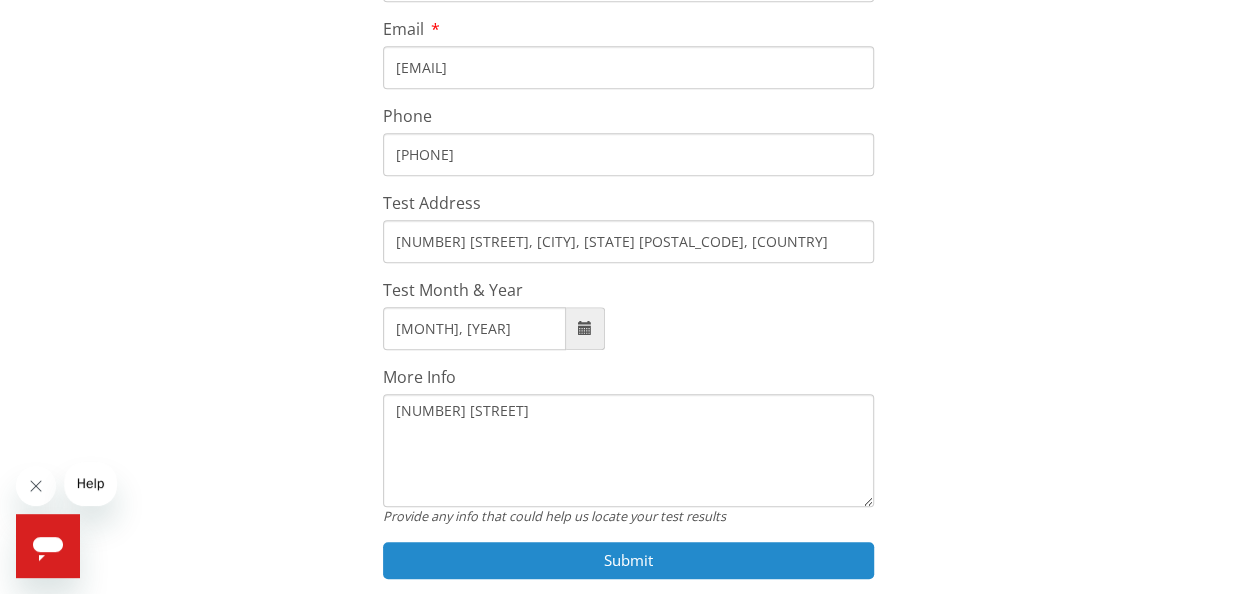 scroll, scrollTop: 623, scrollLeft: 0, axis: vertical 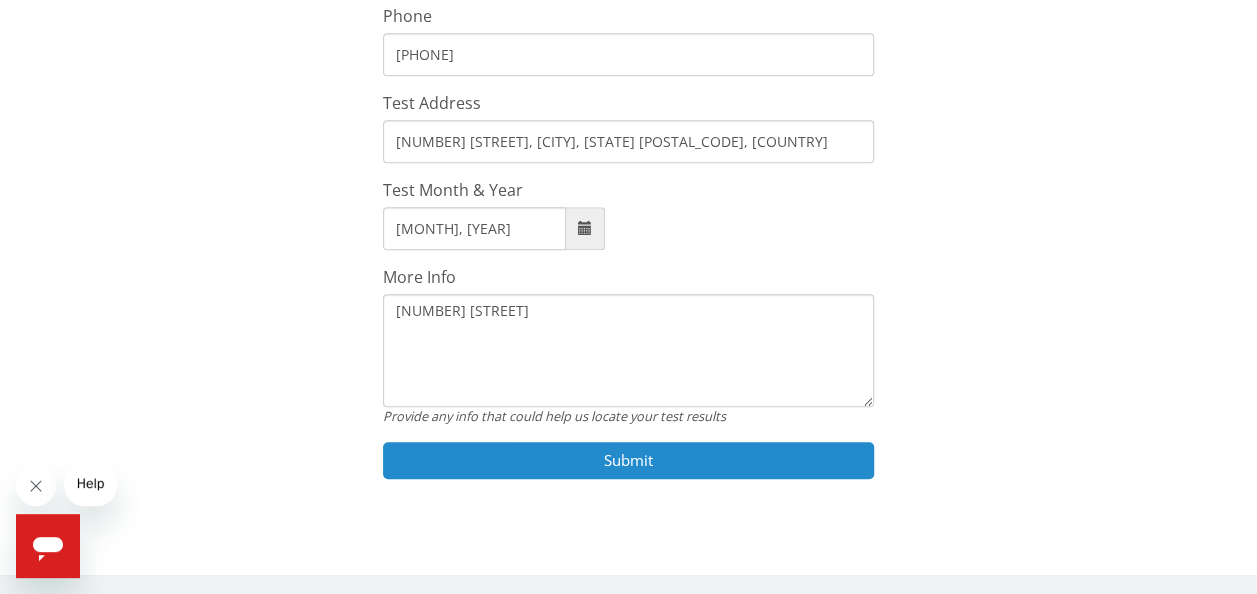 click on "Submit" at bounding box center (628, 460) 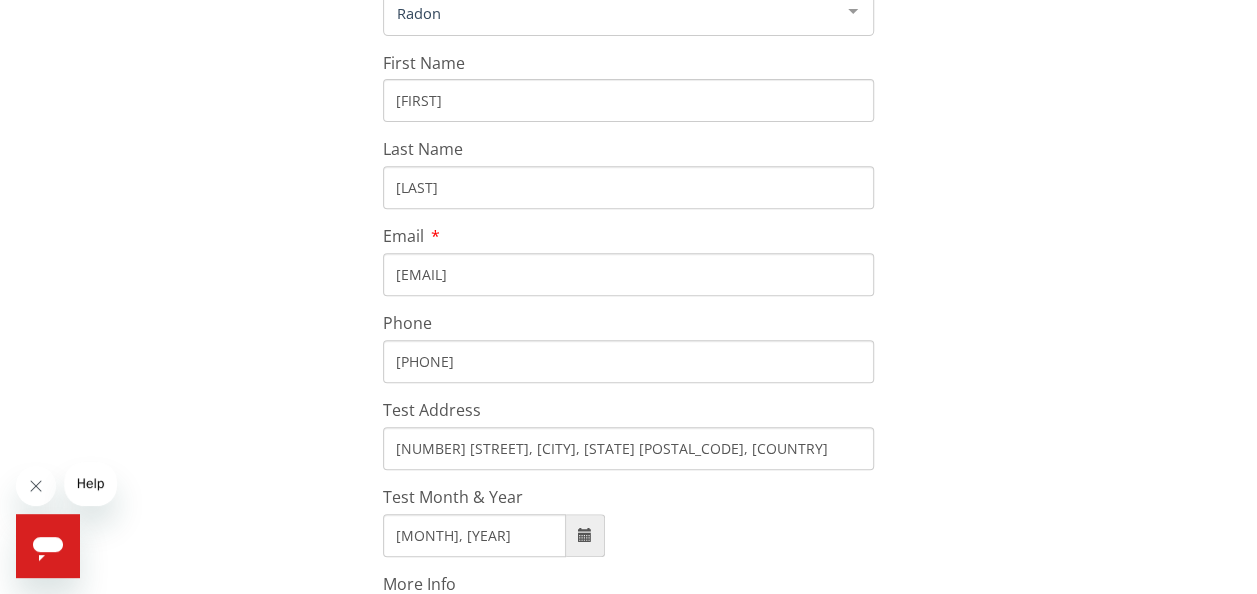scroll, scrollTop: 0, scrollLeft: 0, axis: both 